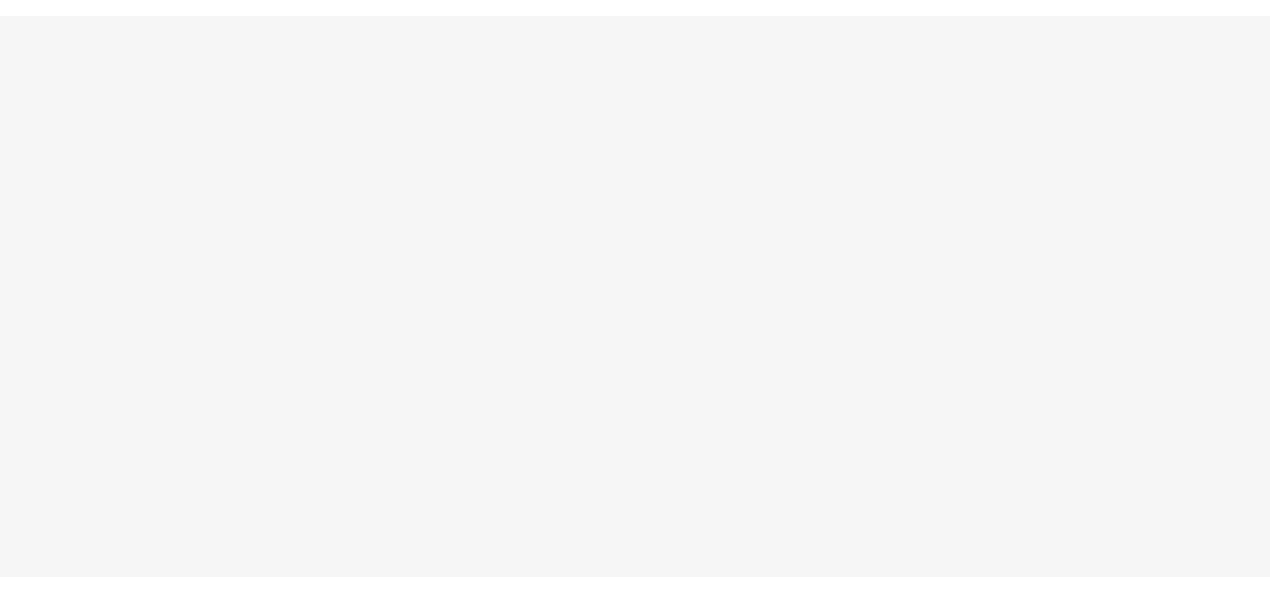 scroll, scrollTop: 0, scrollLeft: 0, axis: both 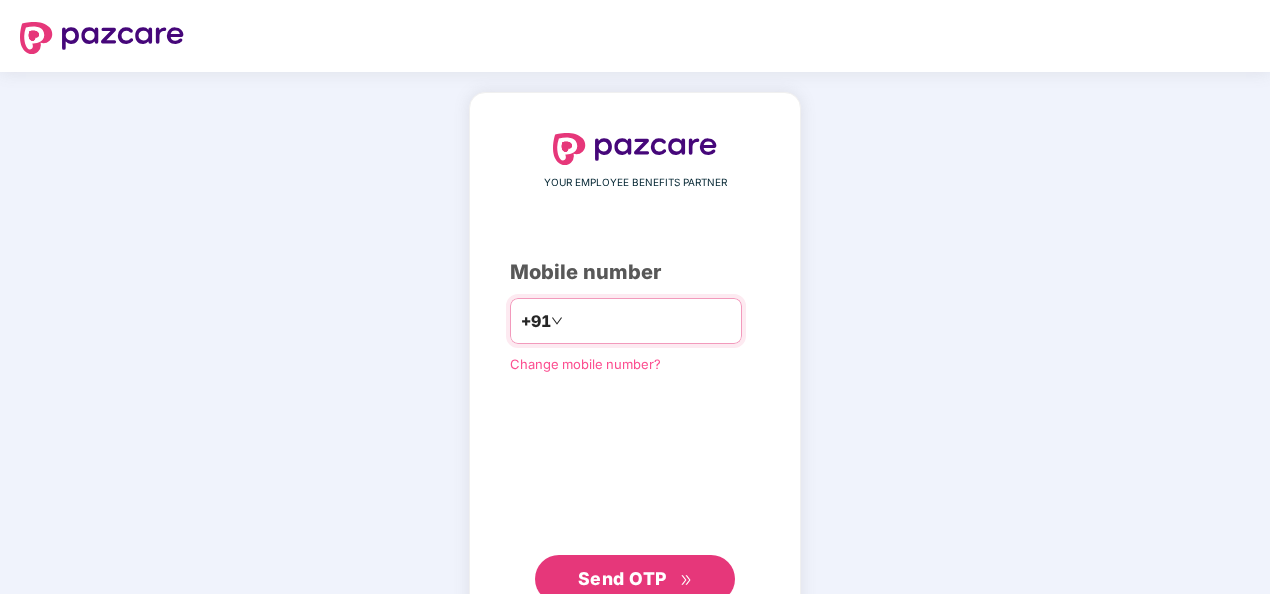 click on "********" at bounding box center (649, 321) 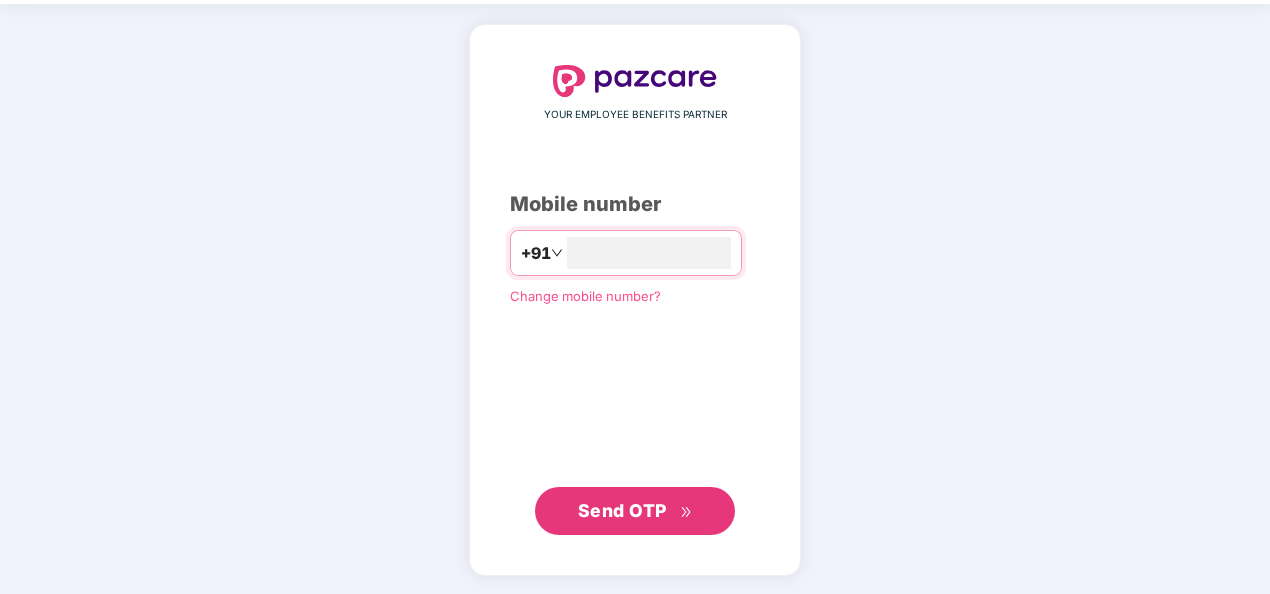 type on "**********" 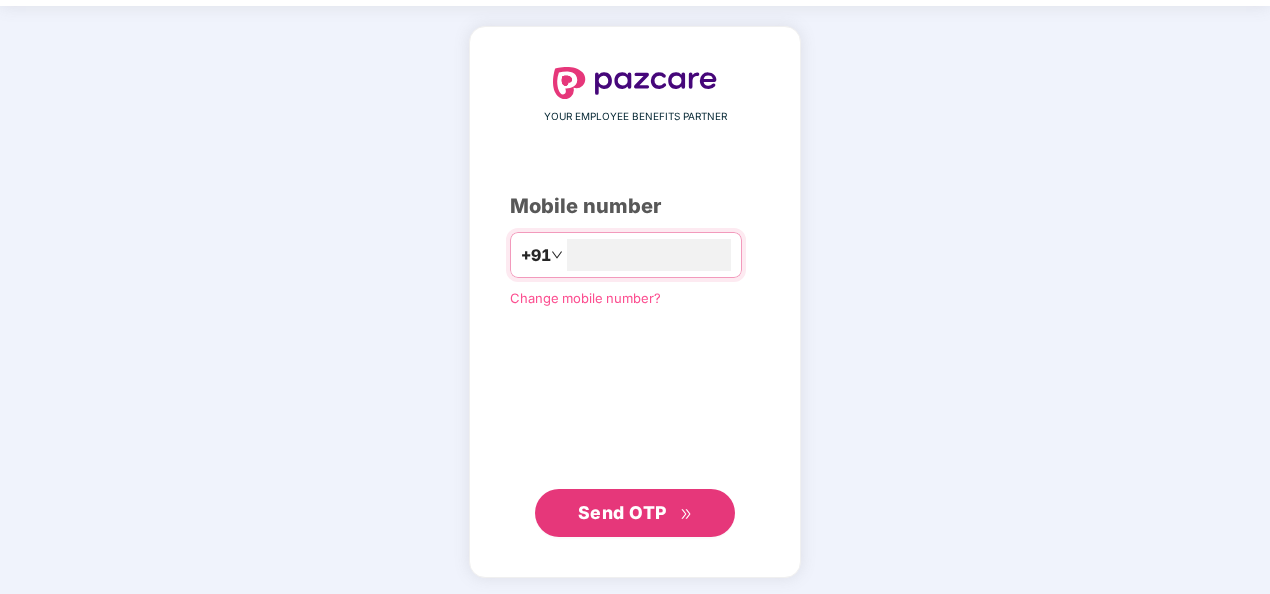 click on "Send OTP" at bounding box center (622, 512) 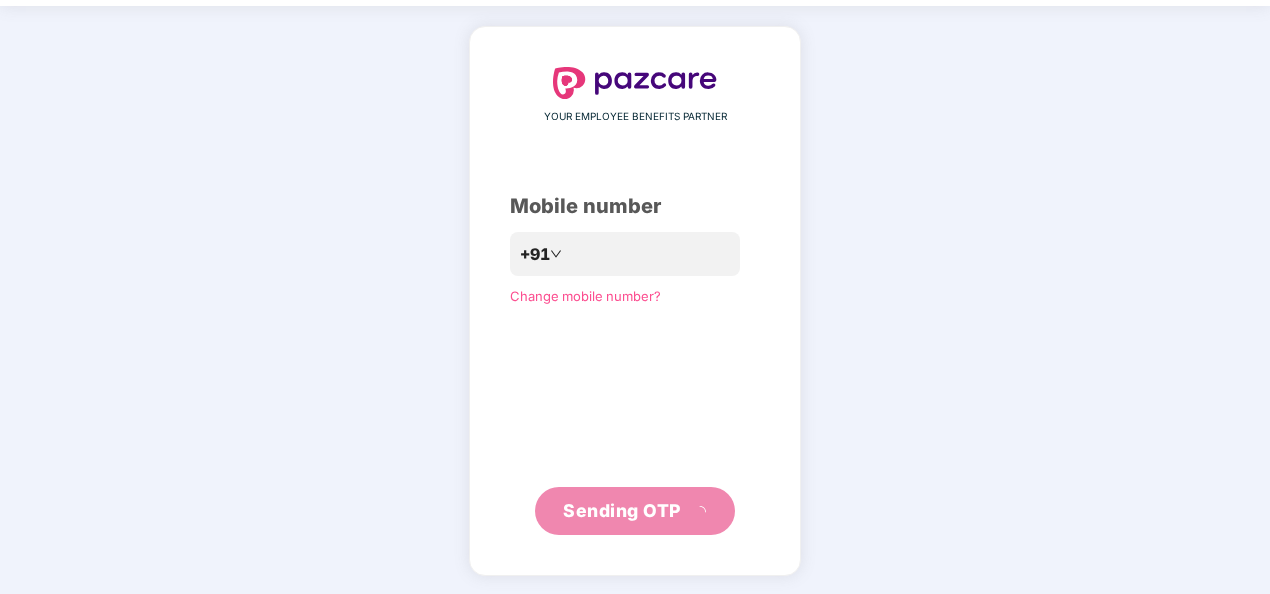 scroll, scrollTop: 58, scrollLeft: 0, axis: vertical 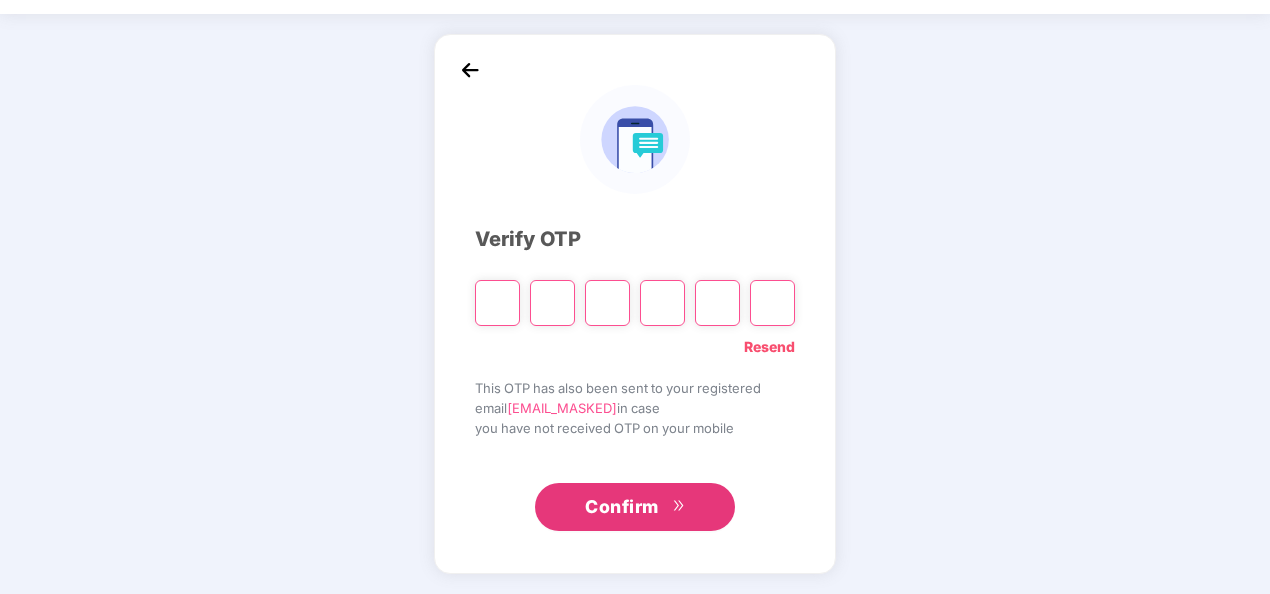 type on "*" 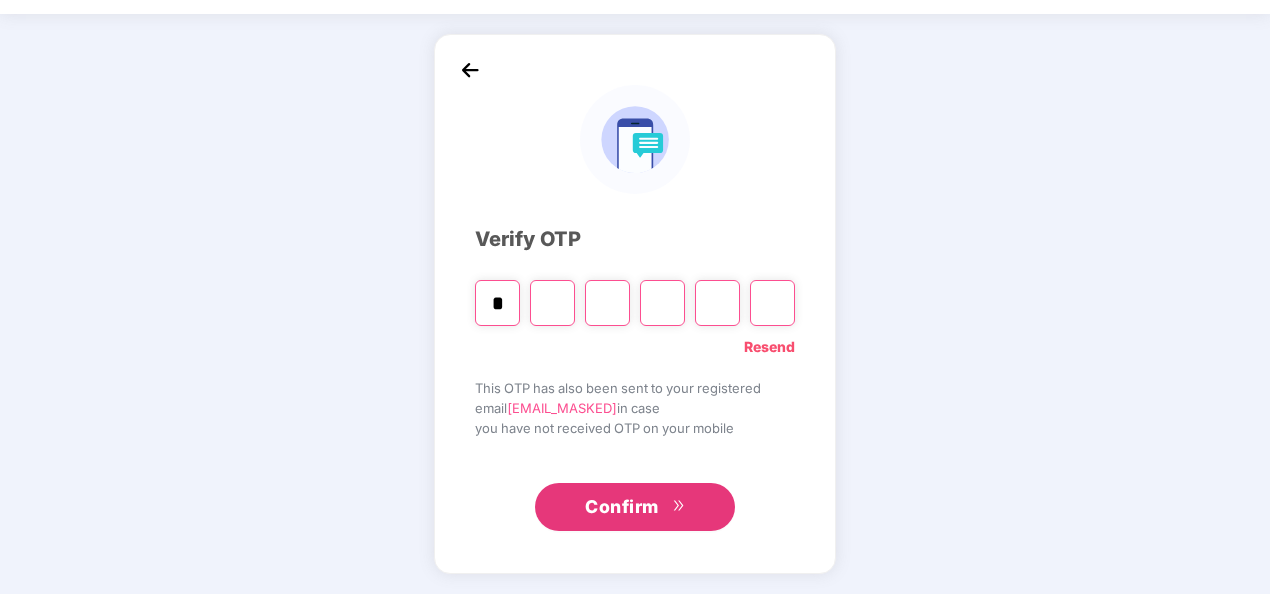 type on "*" 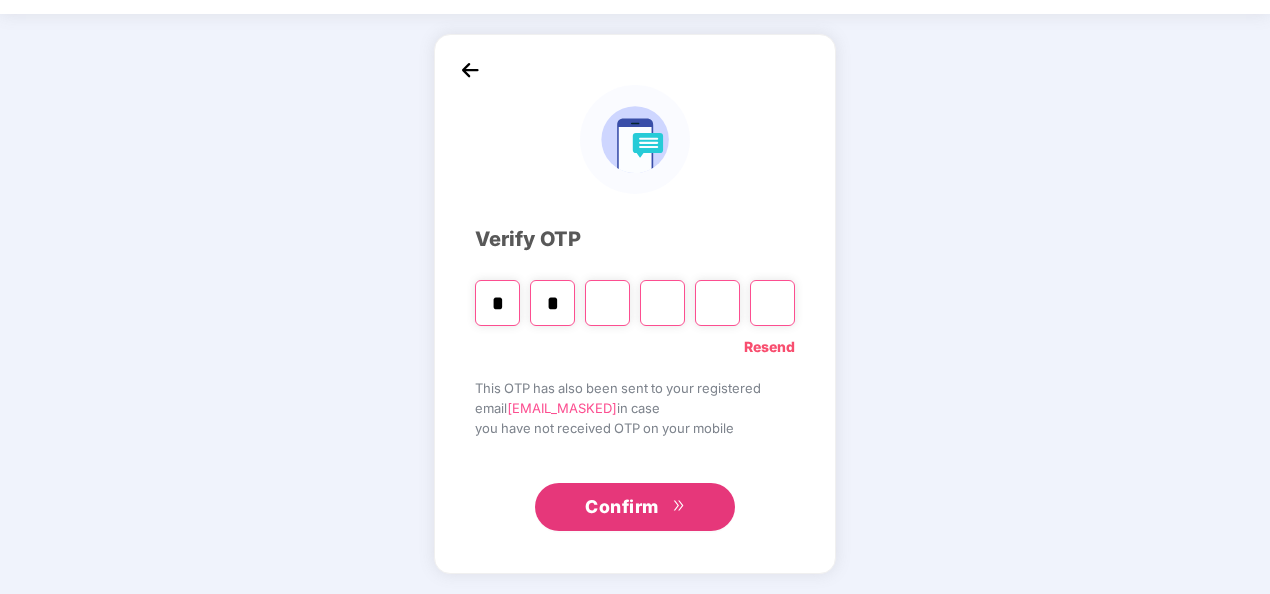 type on "*" 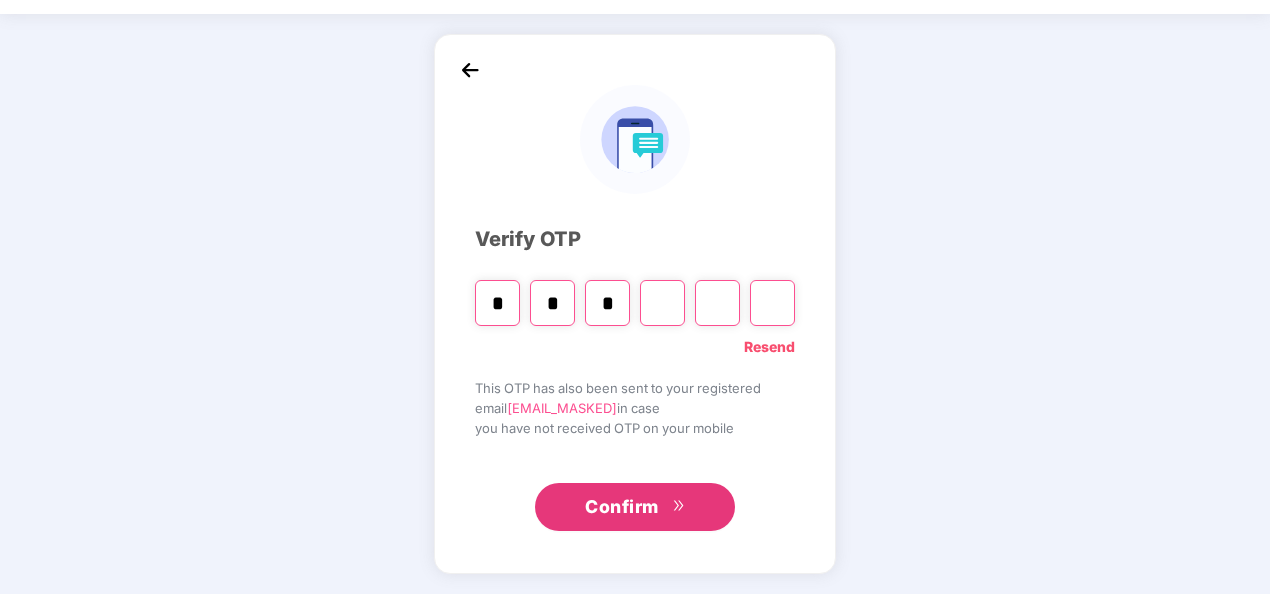 type on "*" 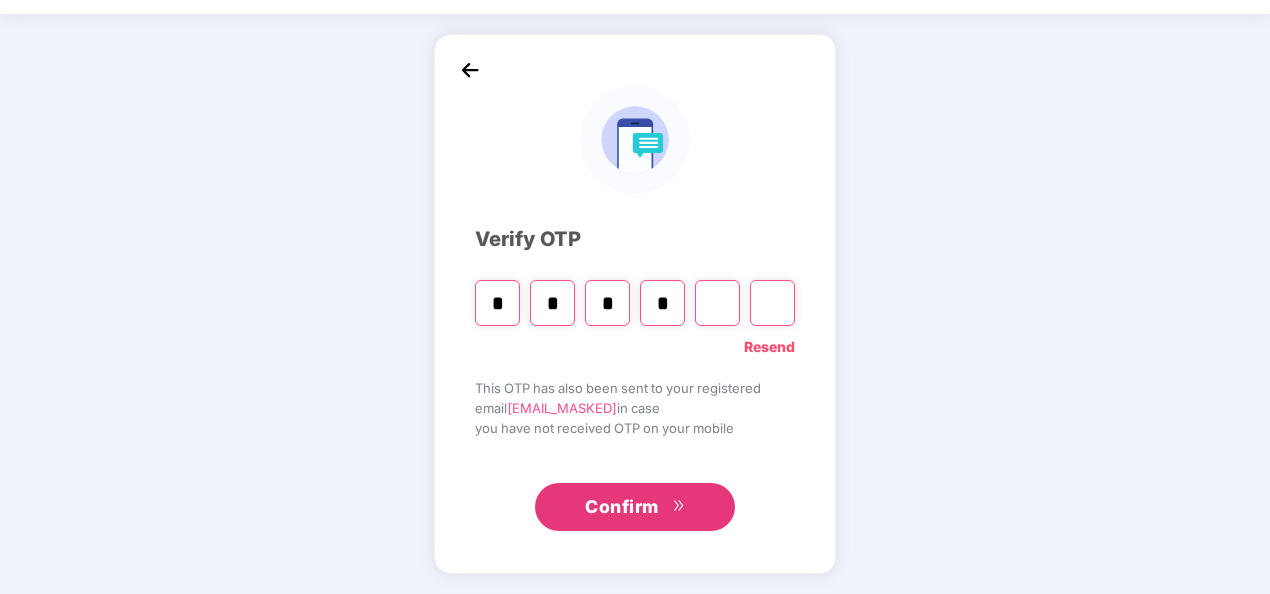 type on "*" 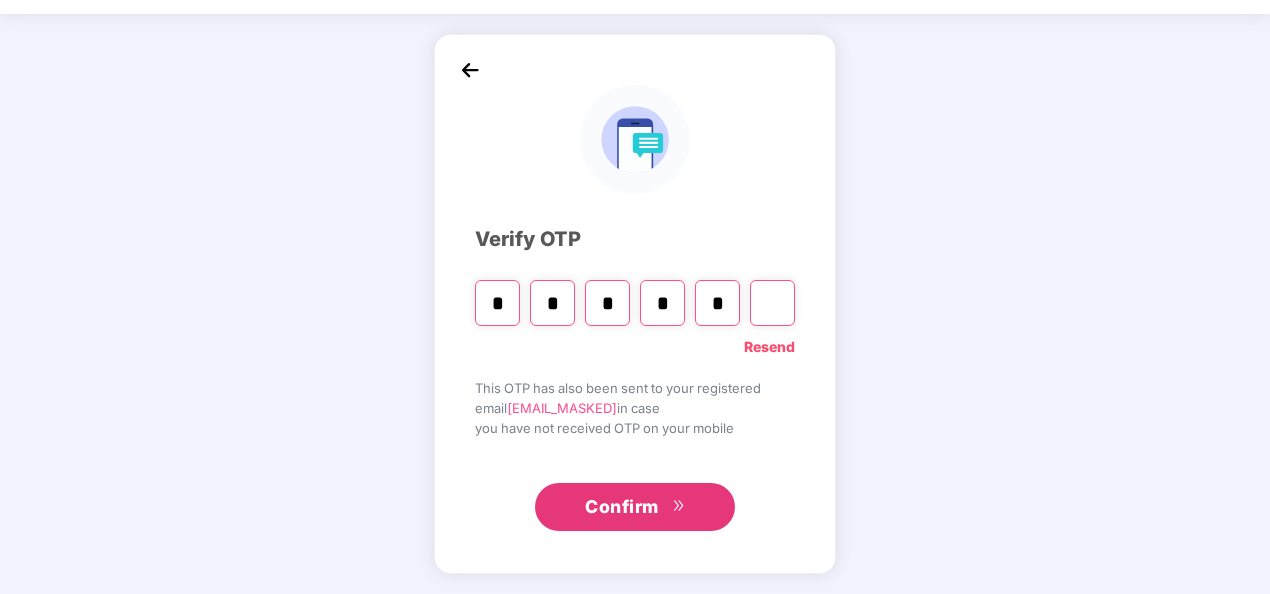 type on "*" 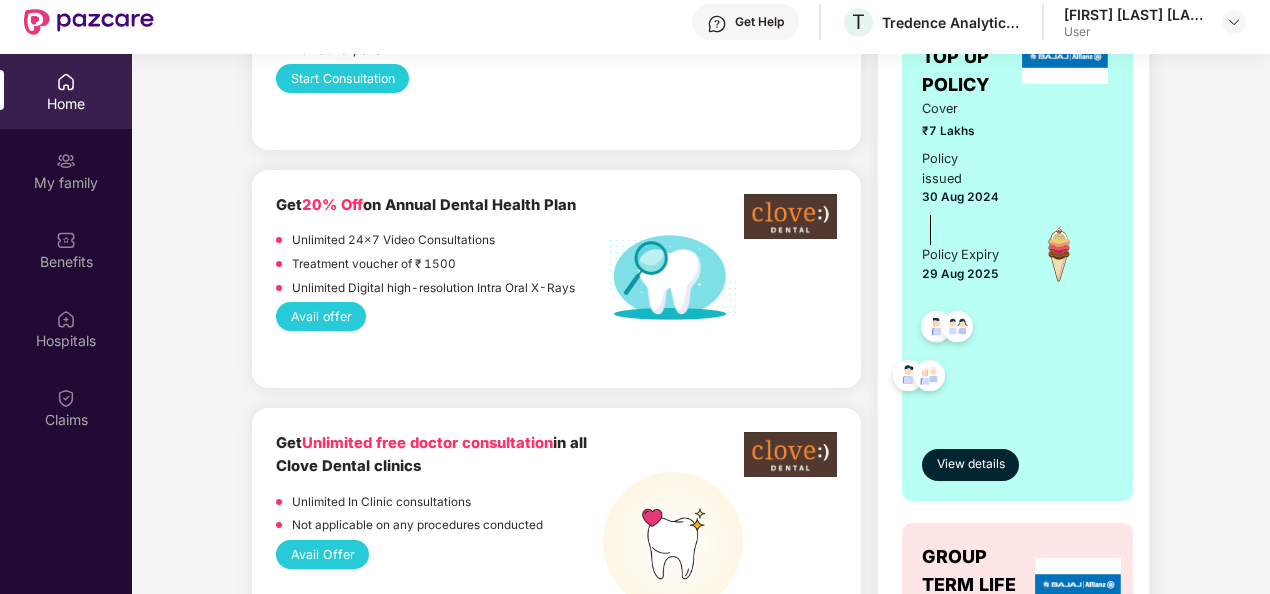 scroll, scrollTop: 900, scrollLeft: 0, axis: vertical 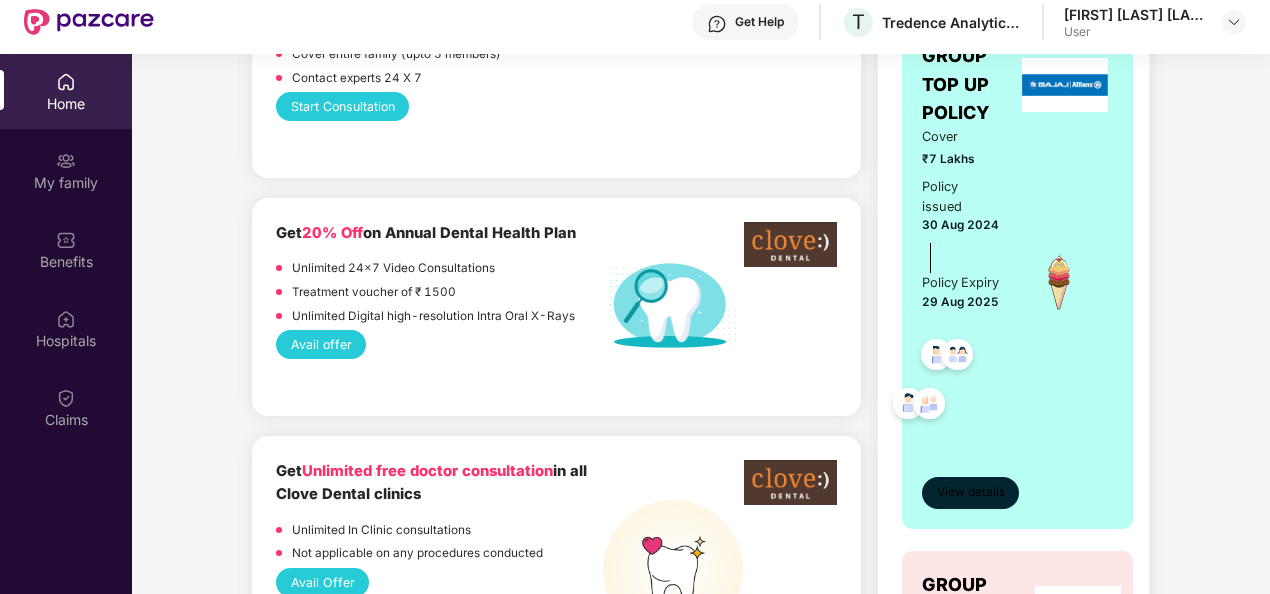 click on "View details" at bounding box center [971, 492] 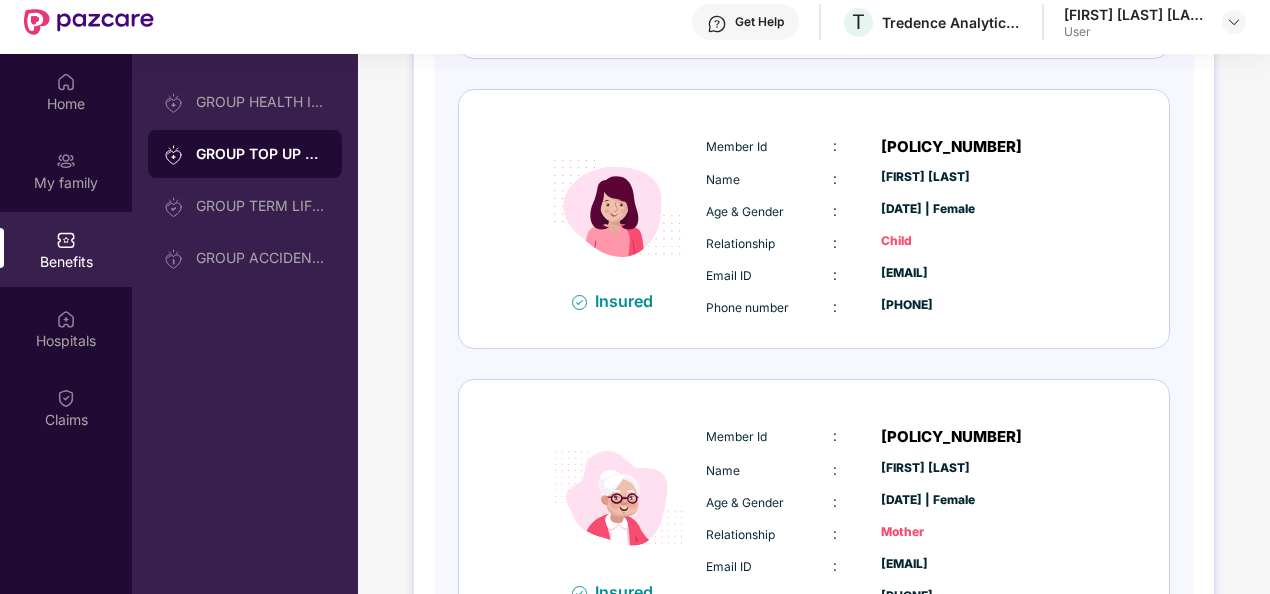 scroll, scrollTop: 968, scrollLeft: 0, axis: vertical 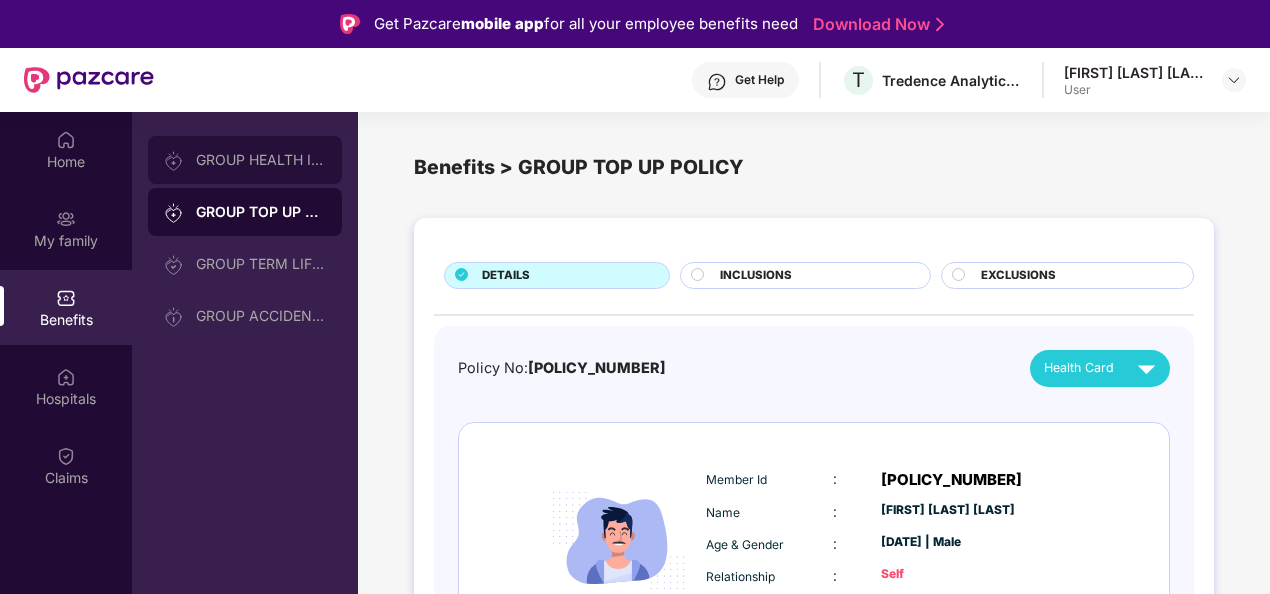 click on "GROUP HEALTH INSURANCE" at bounding box center (261, 160) 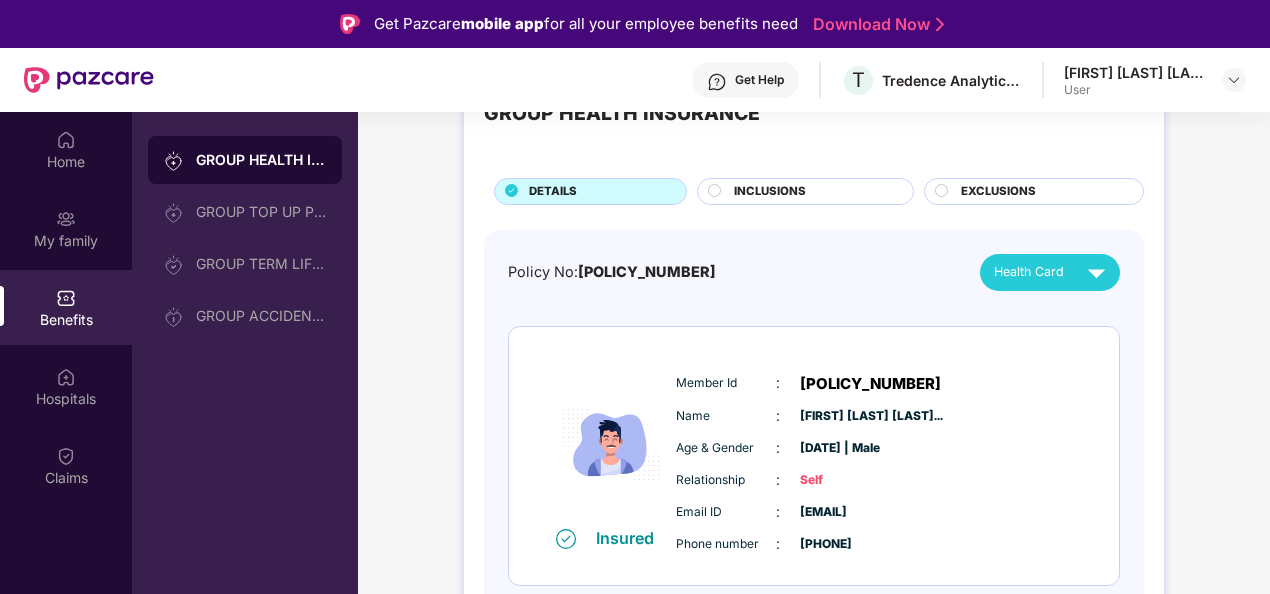 scroll, scrollTop: 0, scrollLeft: 0, axis: both 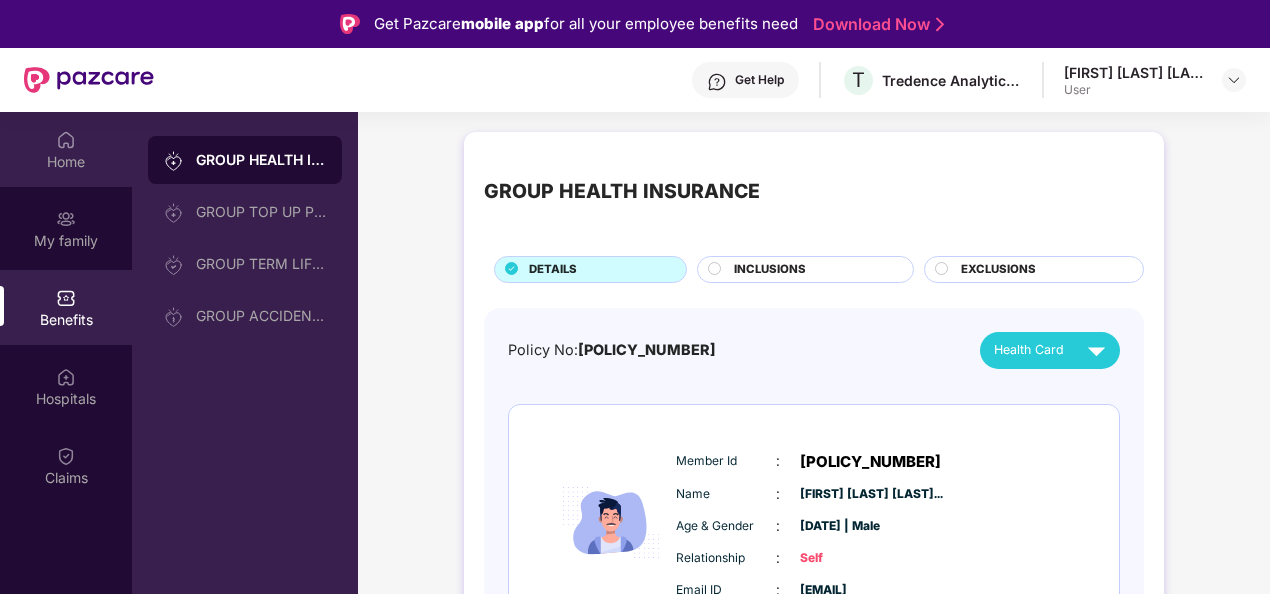 click at bounding box center [66, 140] 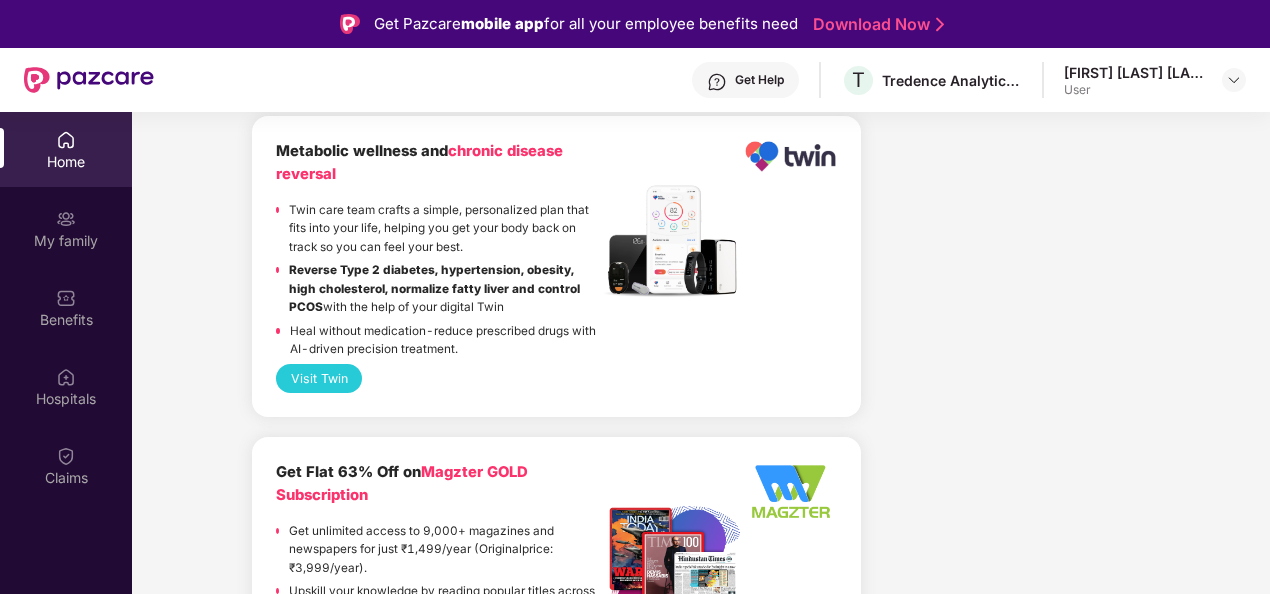 scroll, scrollTop: 4193, scrollLeft: 0, axis: vertical 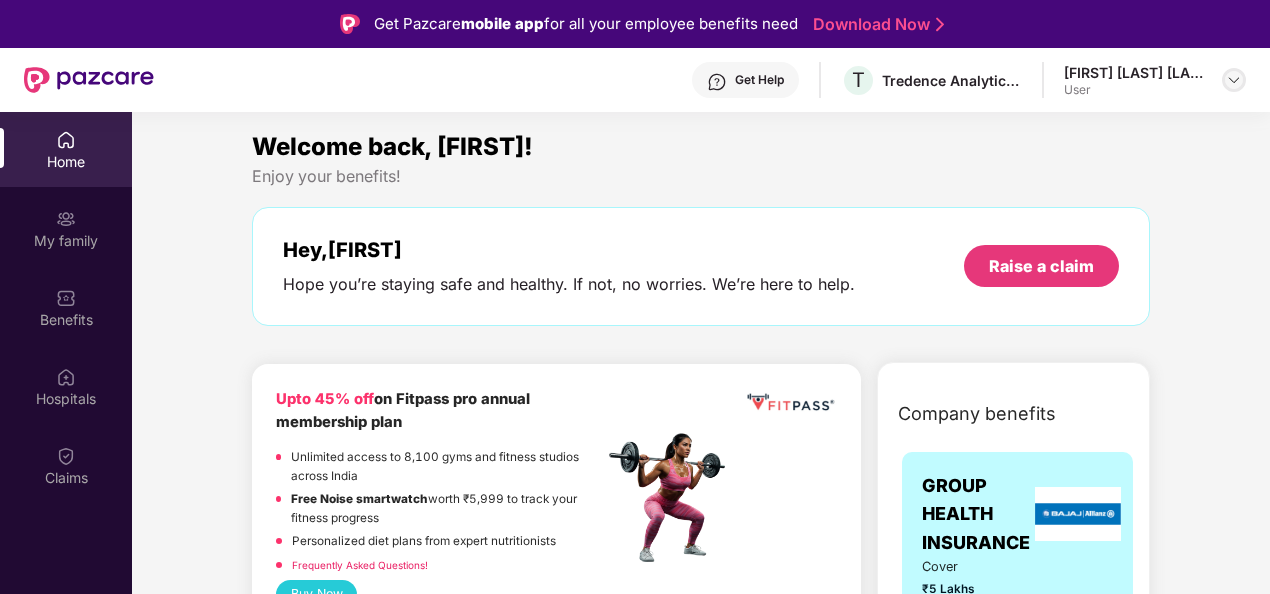 click at bounding box center [1234, 80] 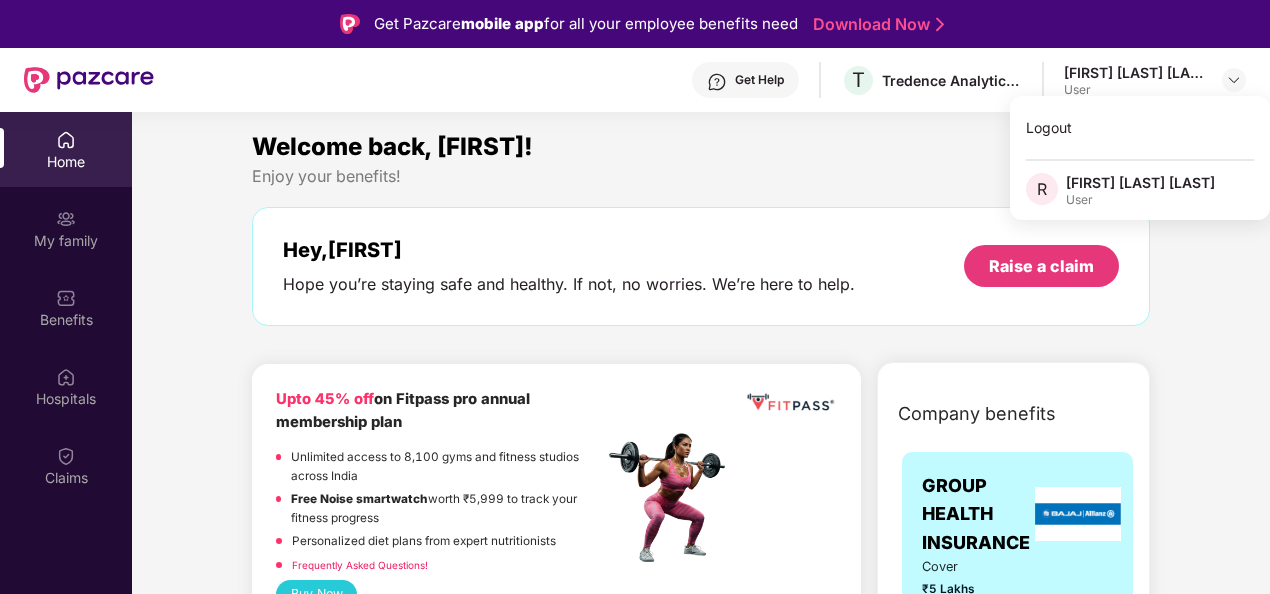 click on "Welcome back, [FIRST]! Enjoy your benefits! Hey,  [FIRST] Hope you’re staying safe and healthy. If not, no worries. We’re here to help. Raise a claim Upto 45% off  on Fitpass pro annual membership plan Unlimited access to 8,100 gyms and fitness studios across India Free Noise smartwatch  worth ₹5,999 to track your fitness progress Personalized diet plans from expert nutritionists             Frequently Asked Questions!        Buy Now Upto 30% off  on Cult Elite annual membership across India Unlimited access to all group classes at cult centers & ELITE/PRO GYMS in your city. 10% discount on Cult Store.  Registered mobile number should not have active memberships. Buy Now Doctor Consultation for your family Audio/Video consultation across multiple specialities Cover entire family (upto 5 members) Contact experts 24 X 7 Start Consultation Get  20% Off  on Annual  Dental Health Plan Unlimited 24x7 Video Consultations Treatment voucher of ₹ 1500 Unlimited Digital high-resolution Intra Oral X-Rays" at bounding box center (701, 2504) 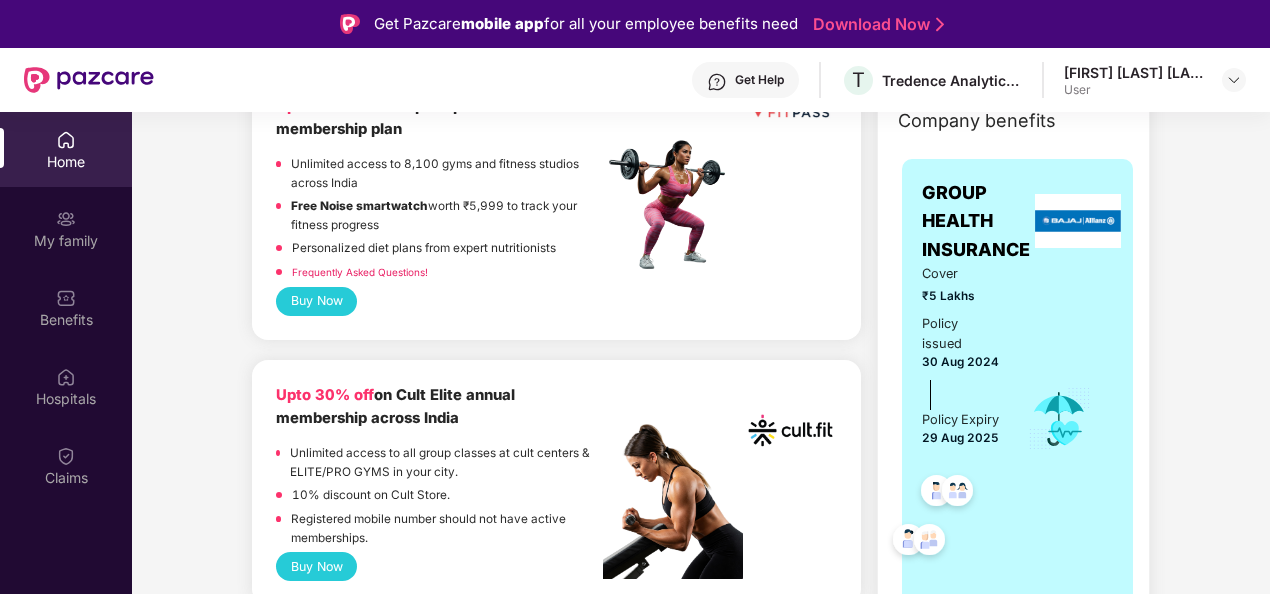scroll, scrollTop: 300, scrollLeft: 0, axis: vertical 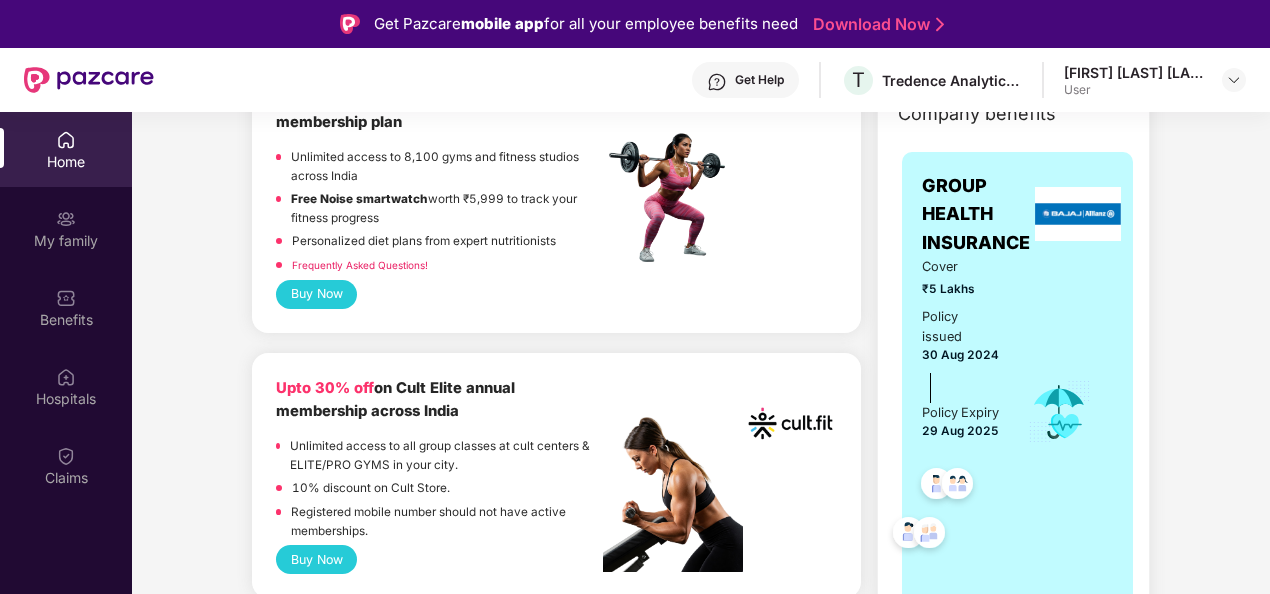 click on "Cover ₹5 Lakhs    Policy issued [DATE] Policy Expiry [DATE]" at bounding box center (1017, 412) 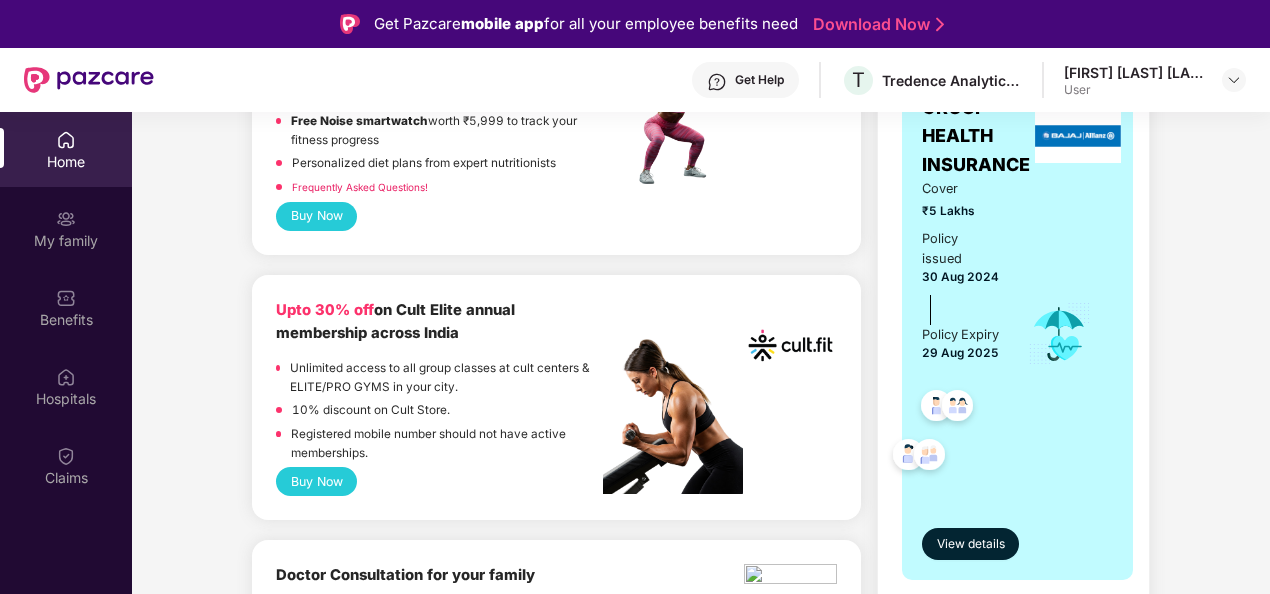 scroll, scrollTop: 500, scrollLeft: 0, axis: vertical 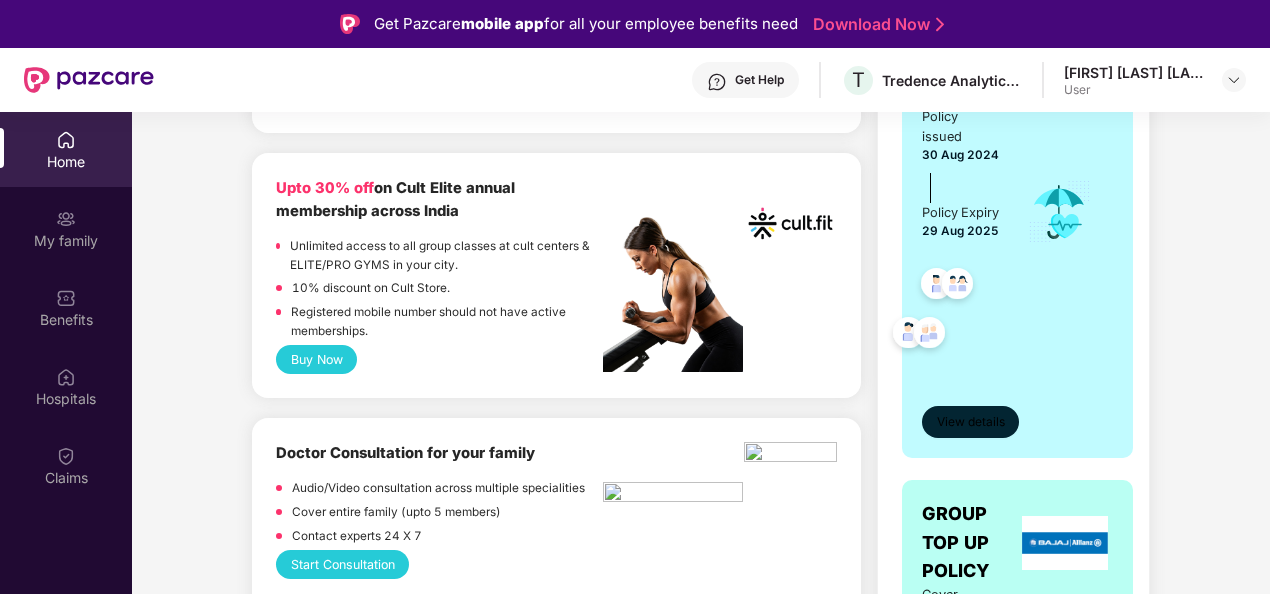 click on "View details" at bounding box center (971, 422) 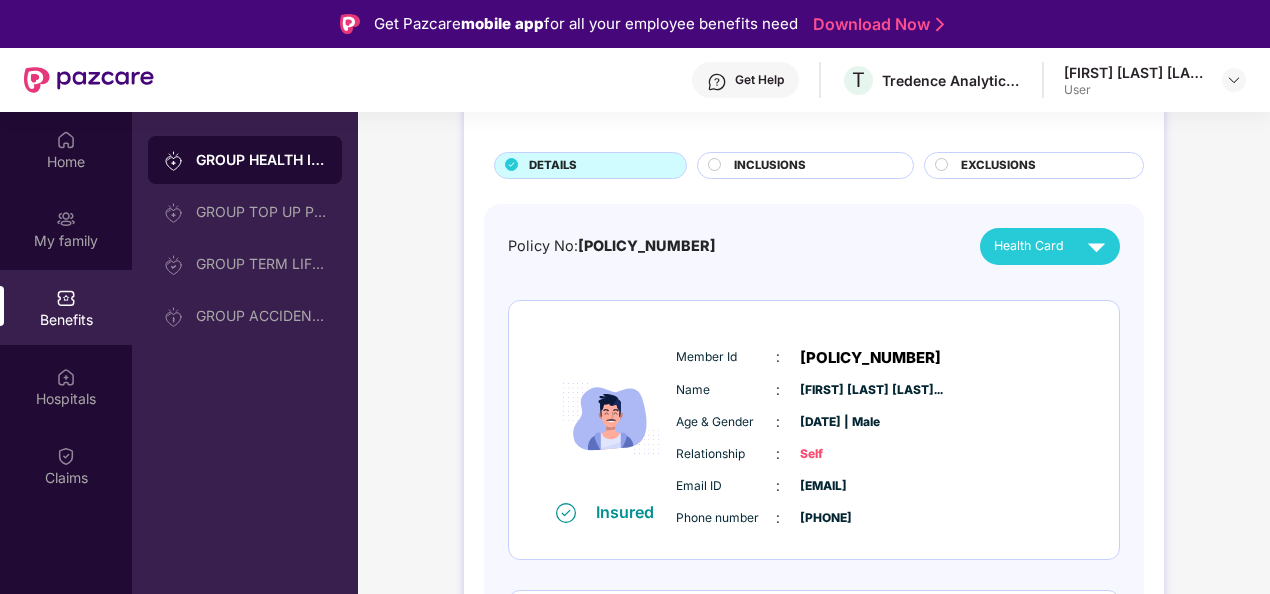 scroll, scrollTop: 0, scrollLeft: 0, axis: both 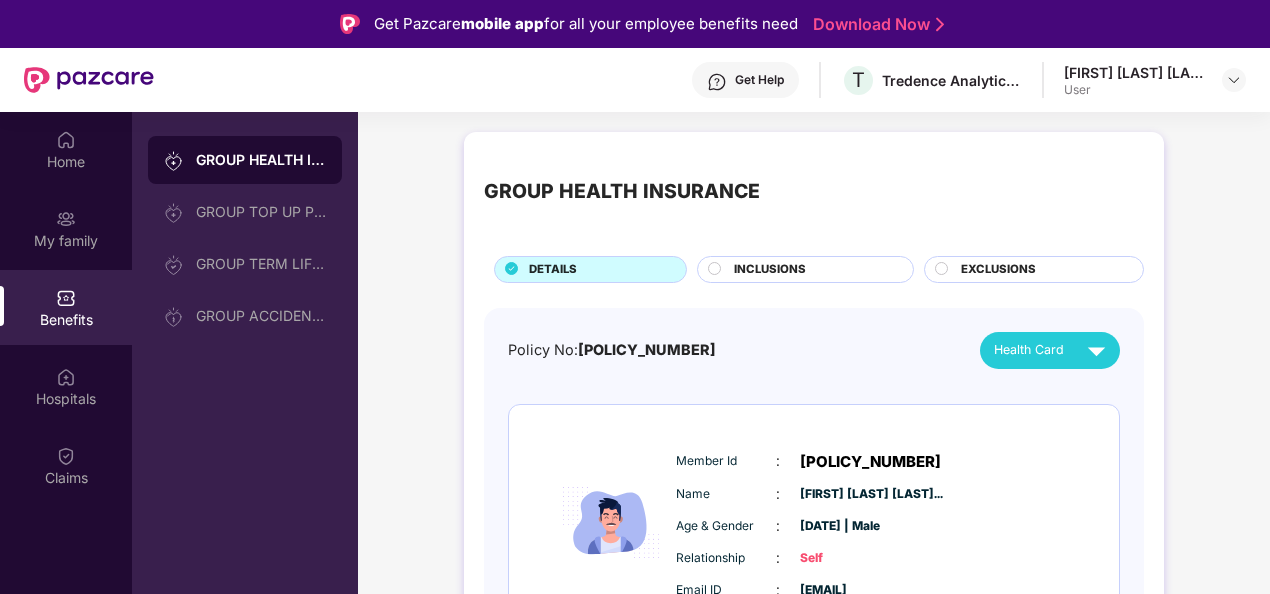 click on "INCLUSIONS" at bounding box center (770, 270) 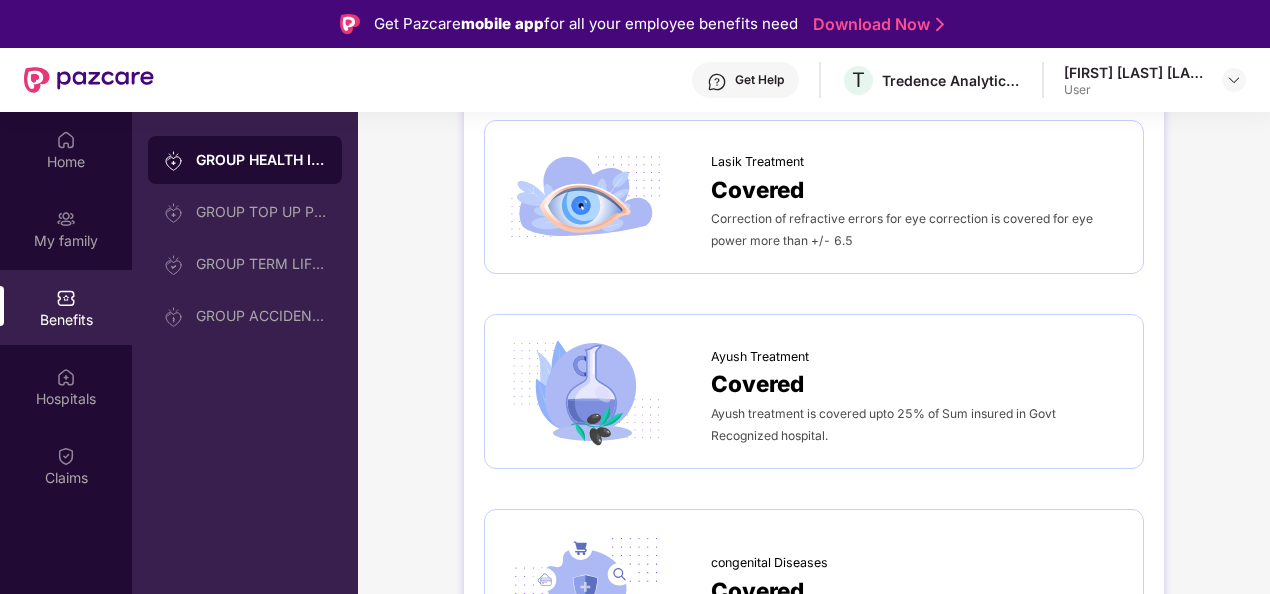 scroll, scrollTop: 2928, scrollLeft: 0, axis: vertical 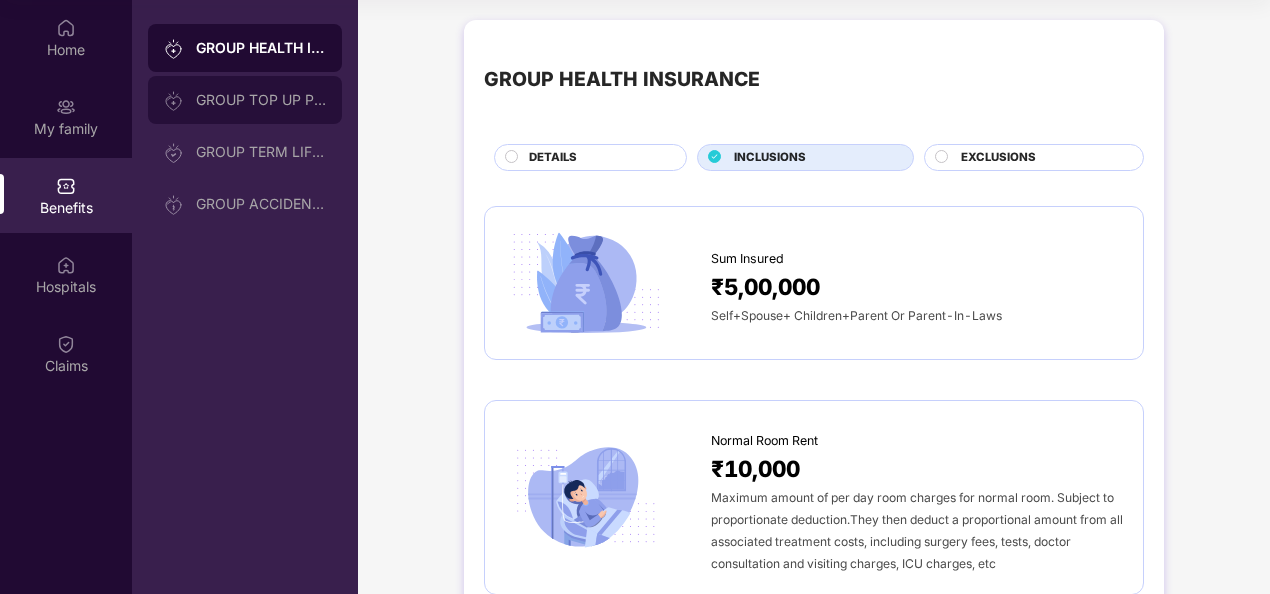 click on "GROUP TOP UP POLICY" at bounding box center (261, 100) 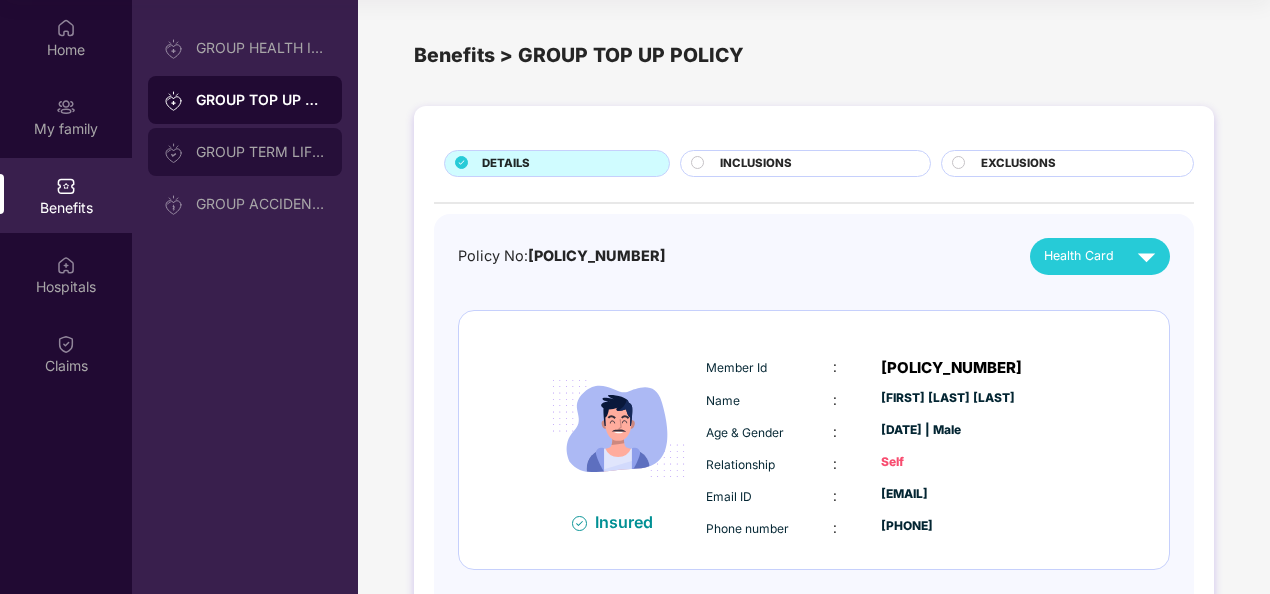 click on "GROUP TERM LIFE INSURANCE" at bounding box center [261, 152] 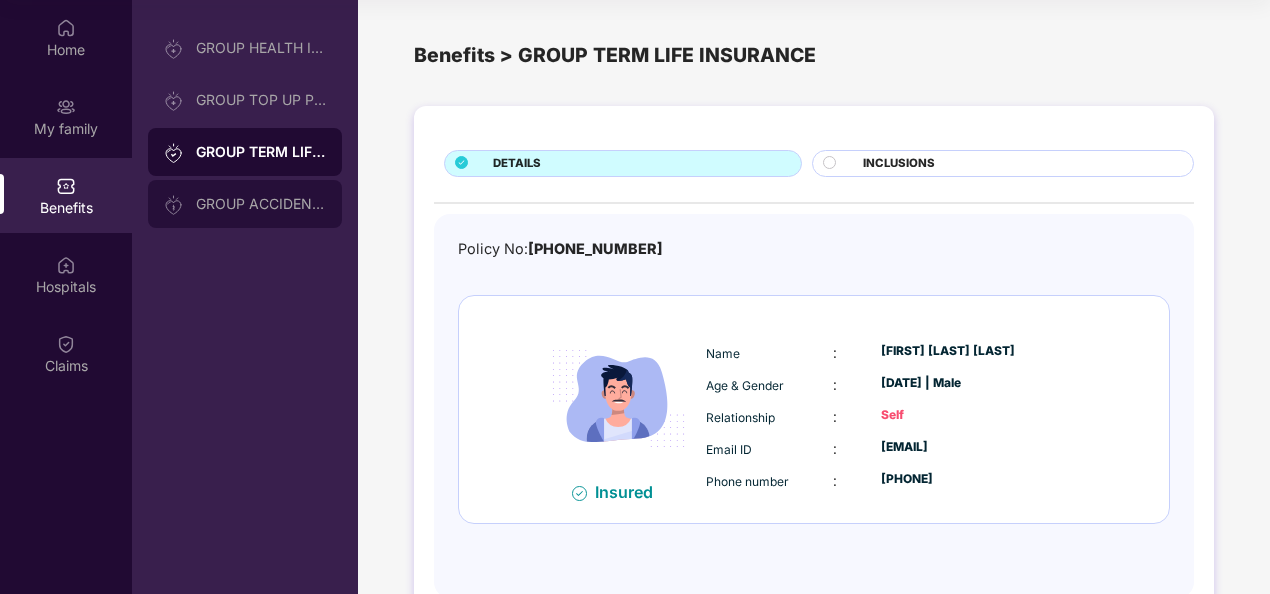 click on "GROUP ACCIDENTAL INSURANCE" at bounding box center [261, 204] 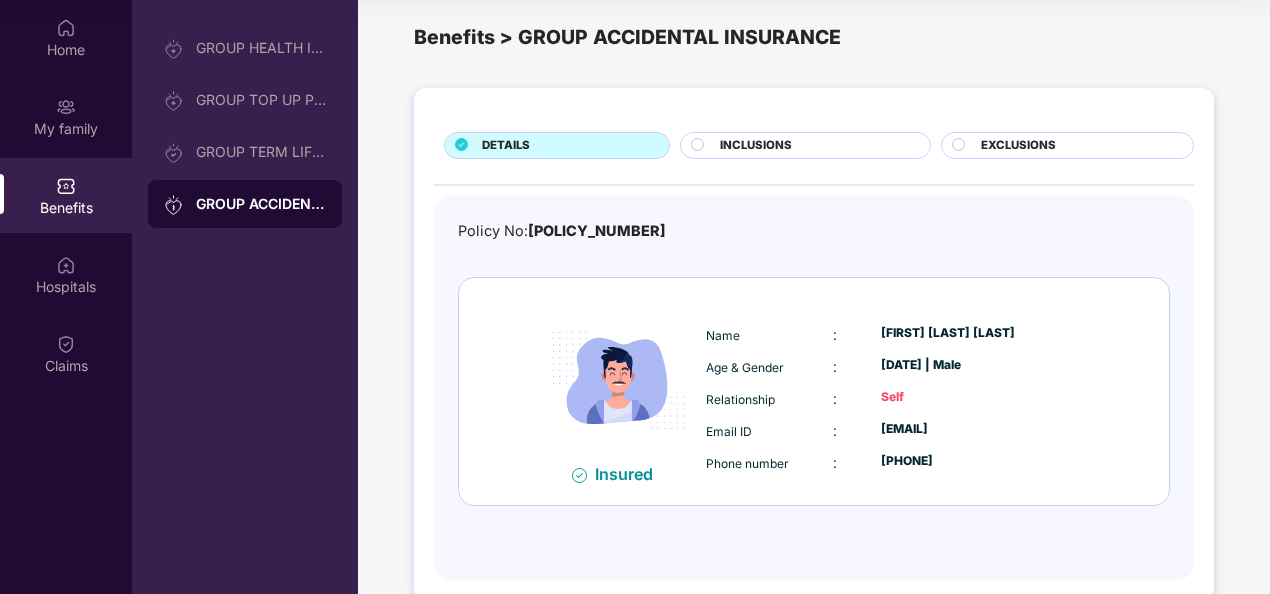 scroll, scrollTop: 0, scrollLeft: 0, axis: both 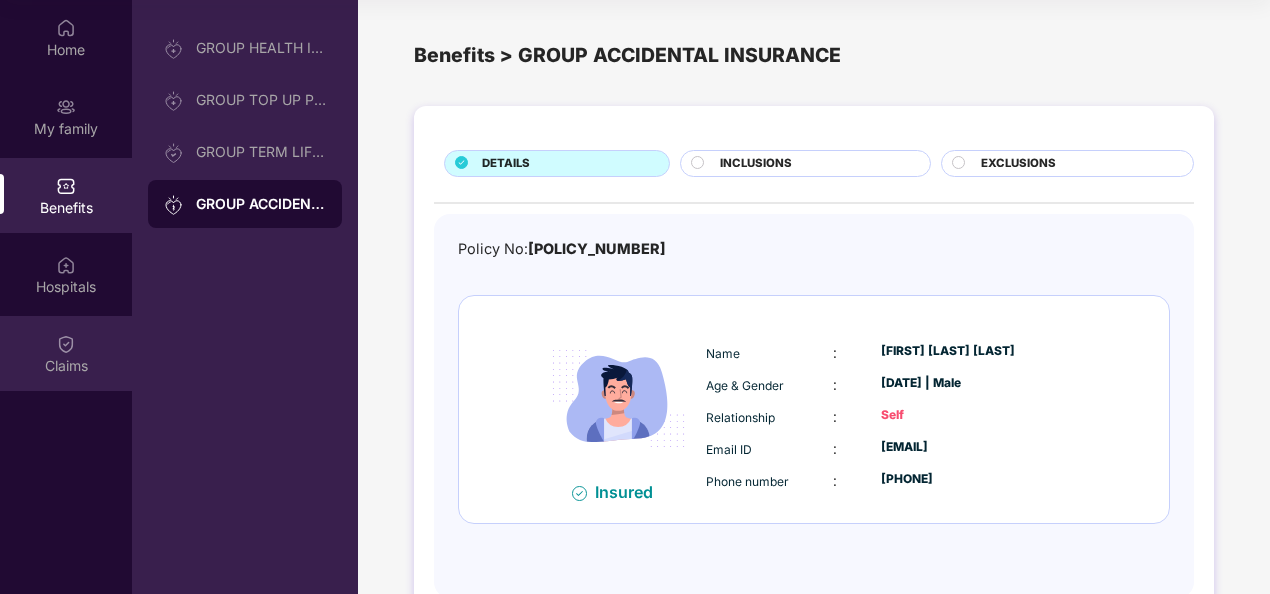 click on "Claims" at bounding box center (66, 366) 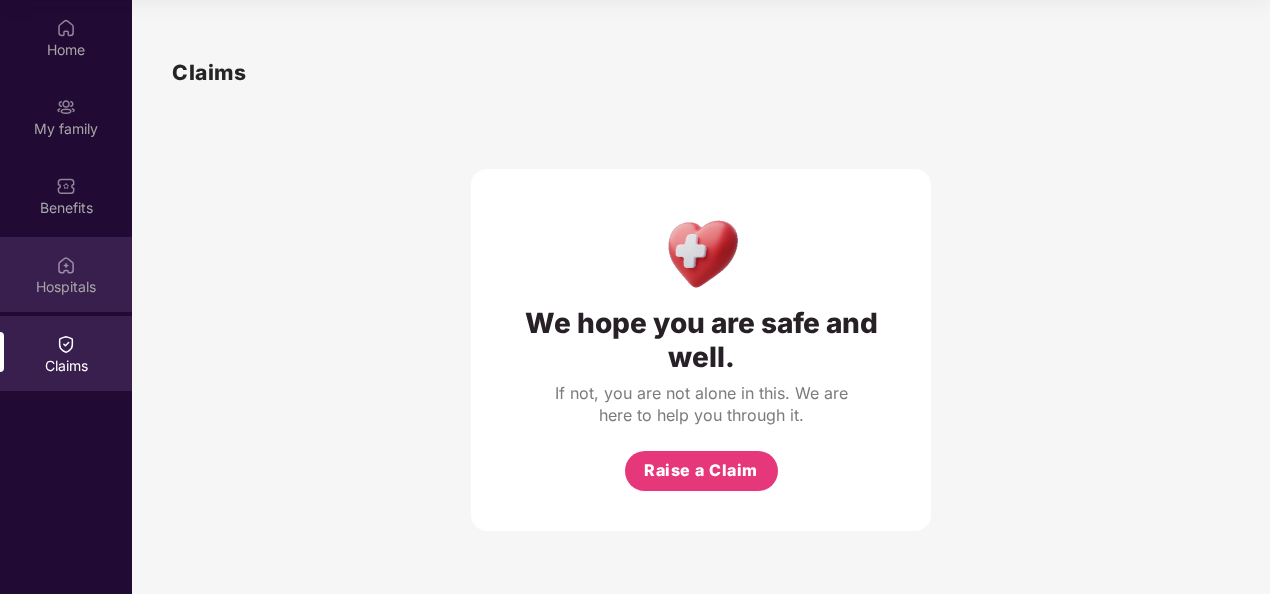 click on "Hospitals" at bounding box center [66, 274] 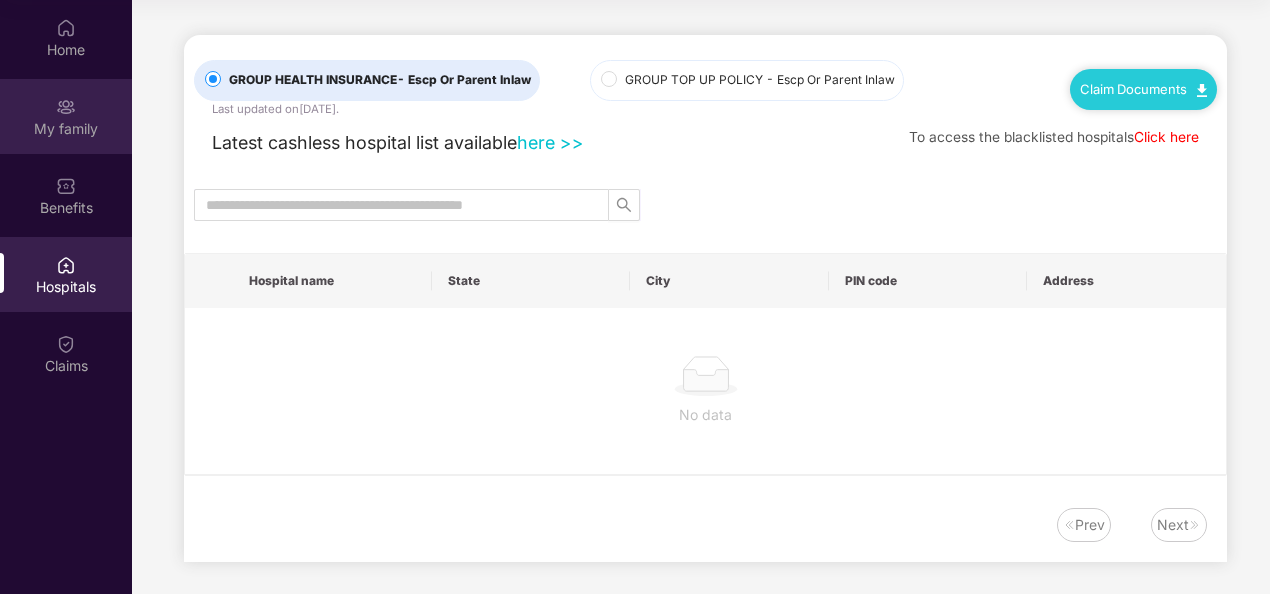 click at bounding box center (66, 107) 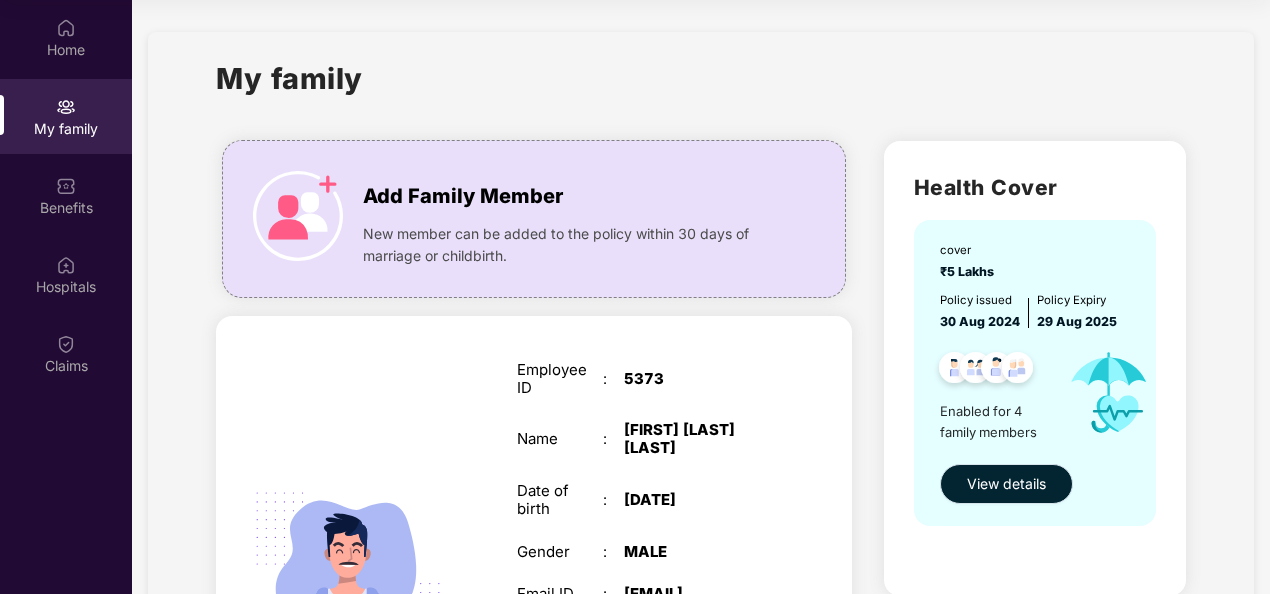 click on "View details" at bounding box center (1006, 484) 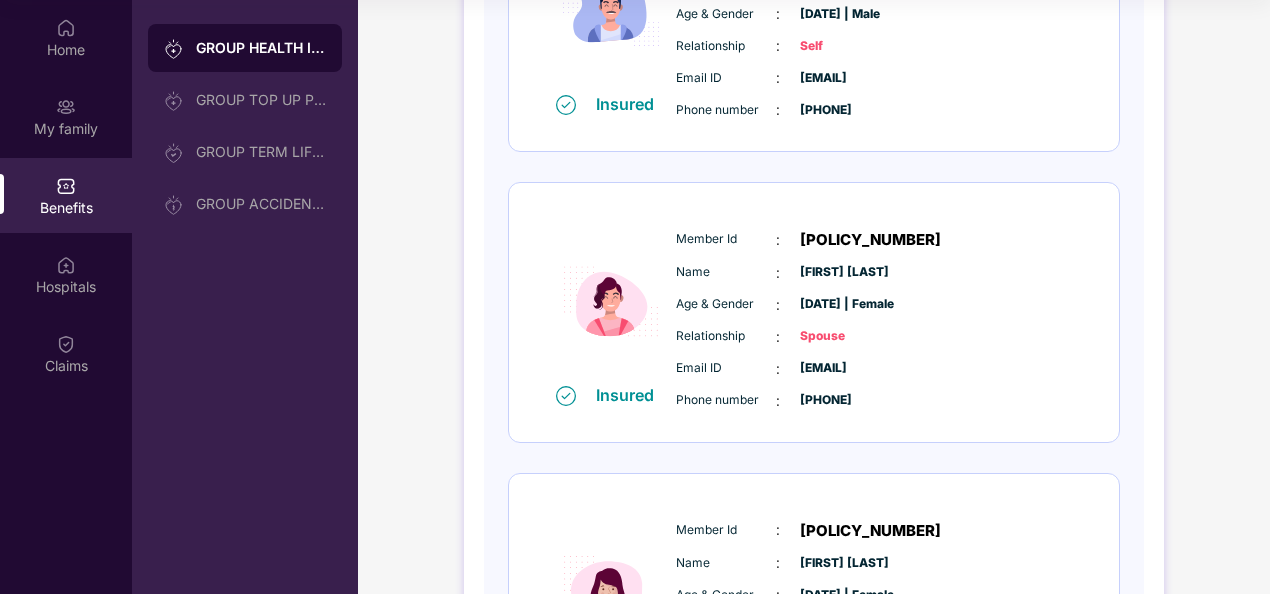 scroll, scrollTop: 200, scrollLeft: 0, axis: vertical 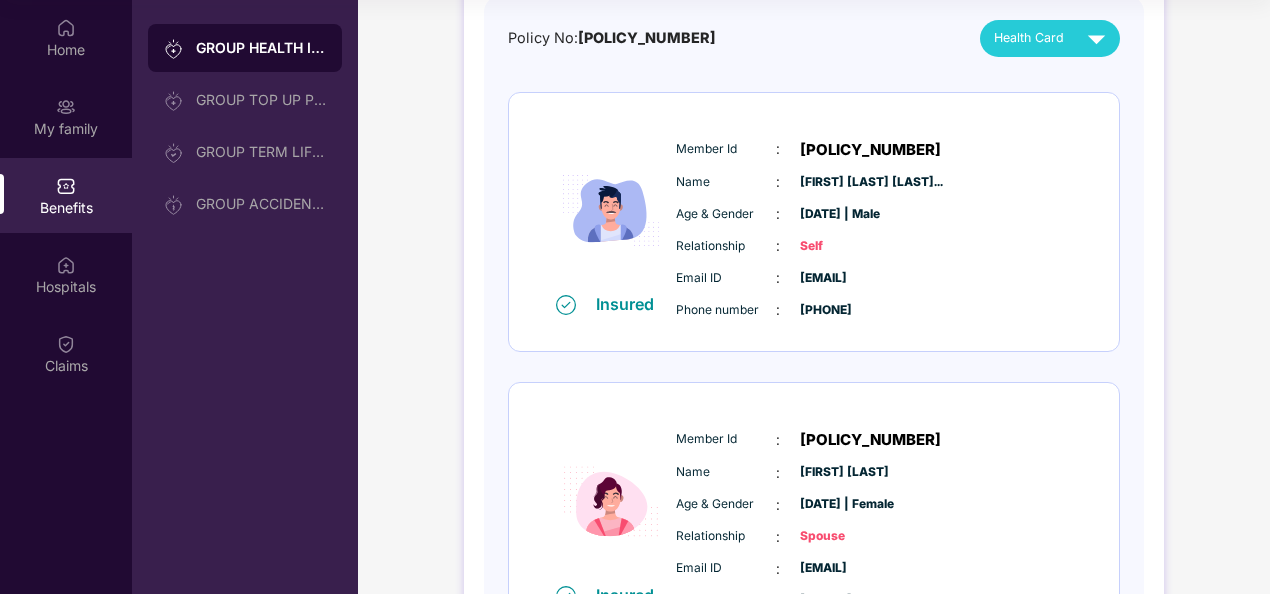 drag, startPoint x: 1002, startPoint y: 147, endPoint x: 719, endPoint y: 153, distance: 283.0636 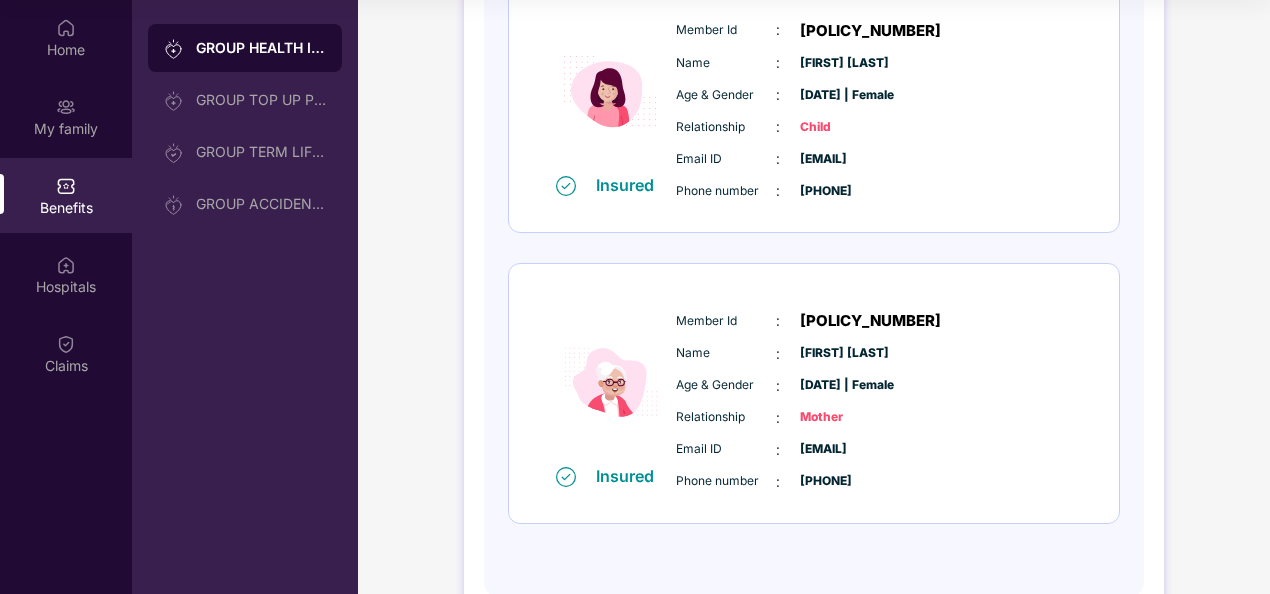 scroll, scrollTop: 950, scrollLeft: 0, axis: vertical 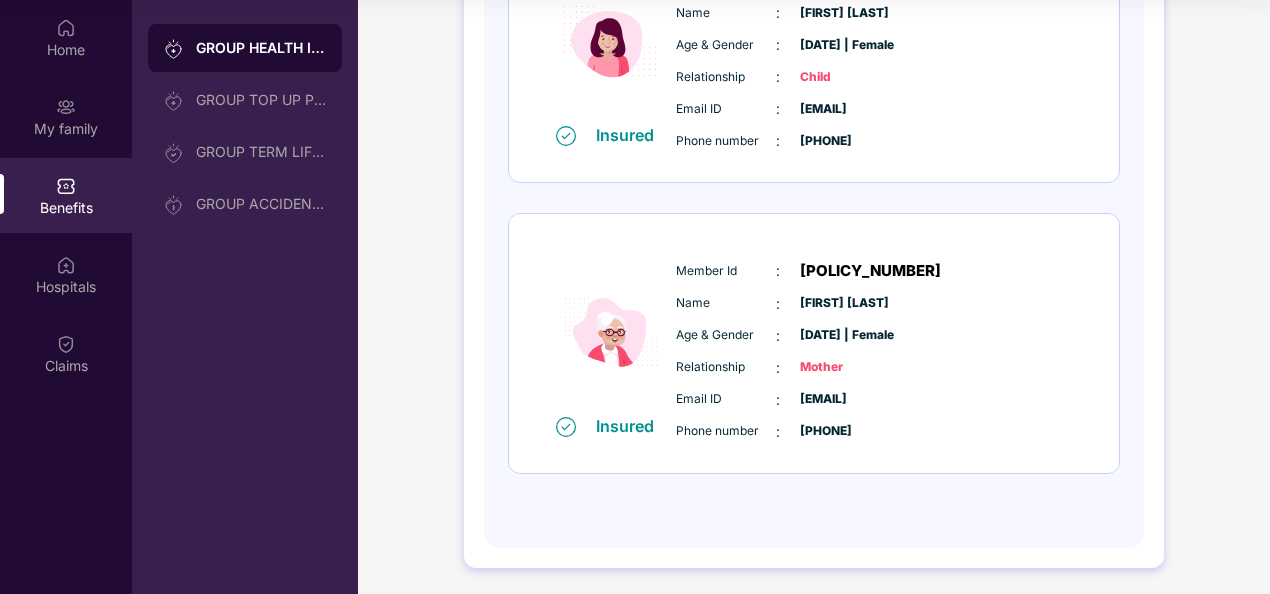 click at bounding box center (66, 186) 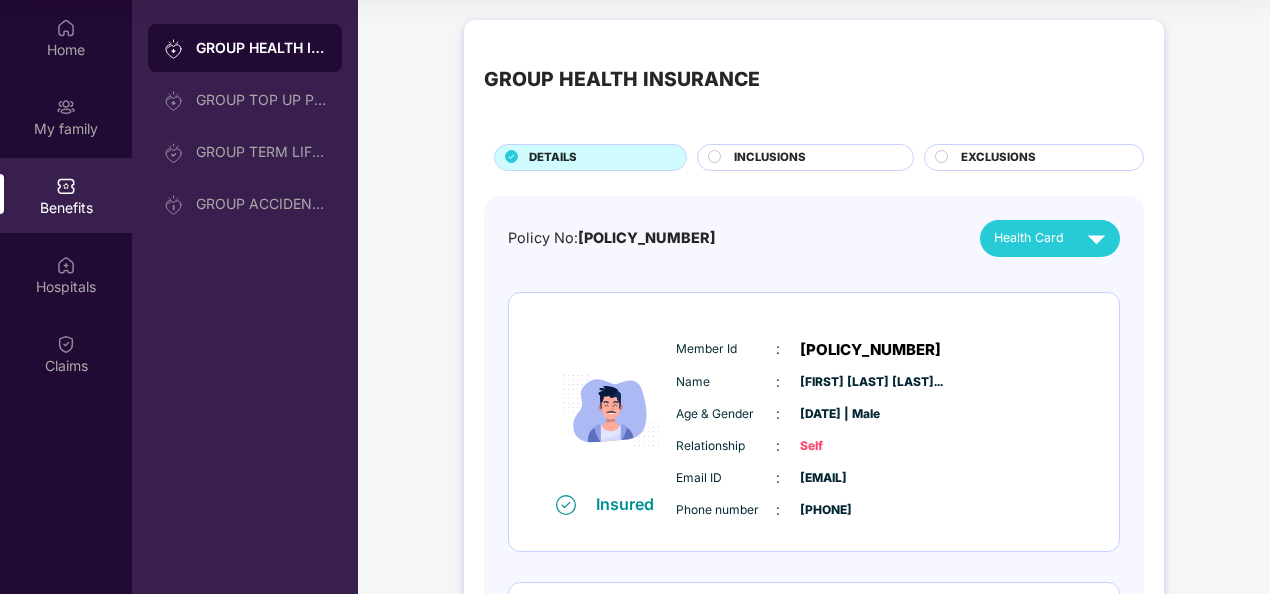scroll, scrollTop: 0, scrollLeft: 0, axis: both 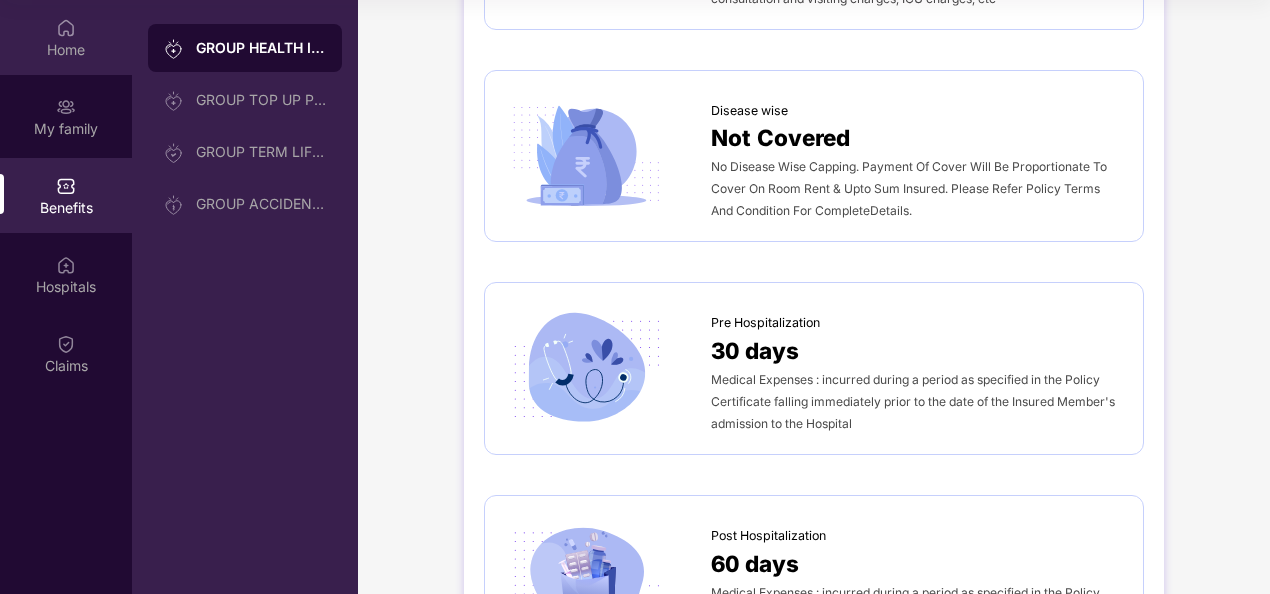 click on "Home" at bounding box center [66, 37] 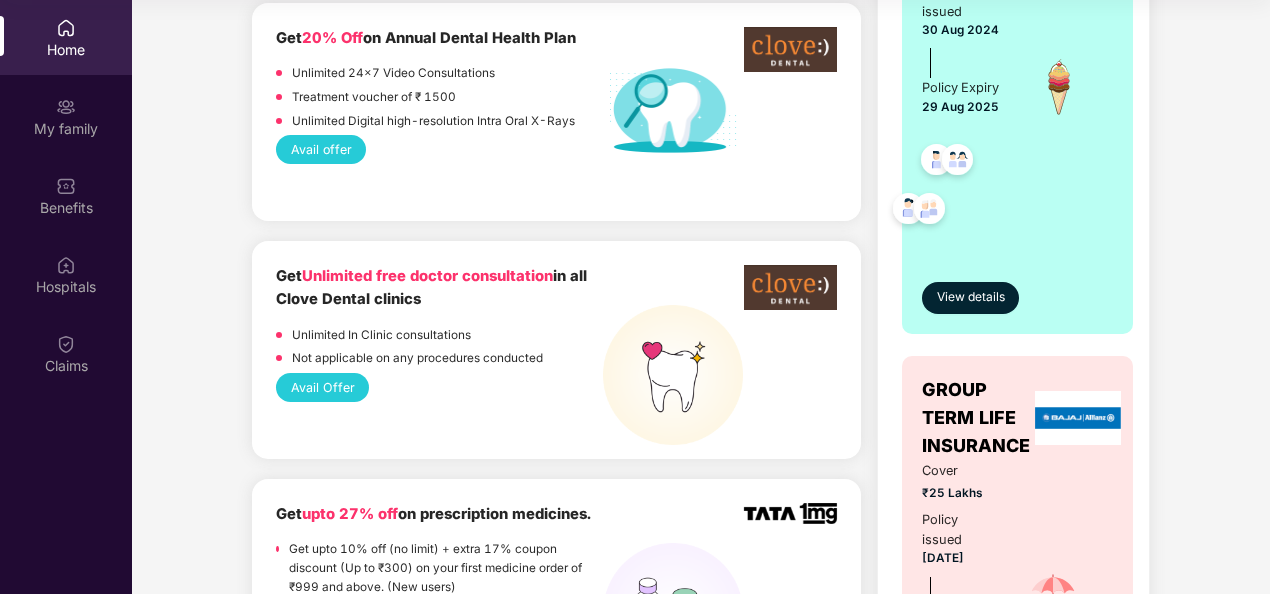 scroll, scrollTop: 1100, scrollLeft: 0, axis: vertical 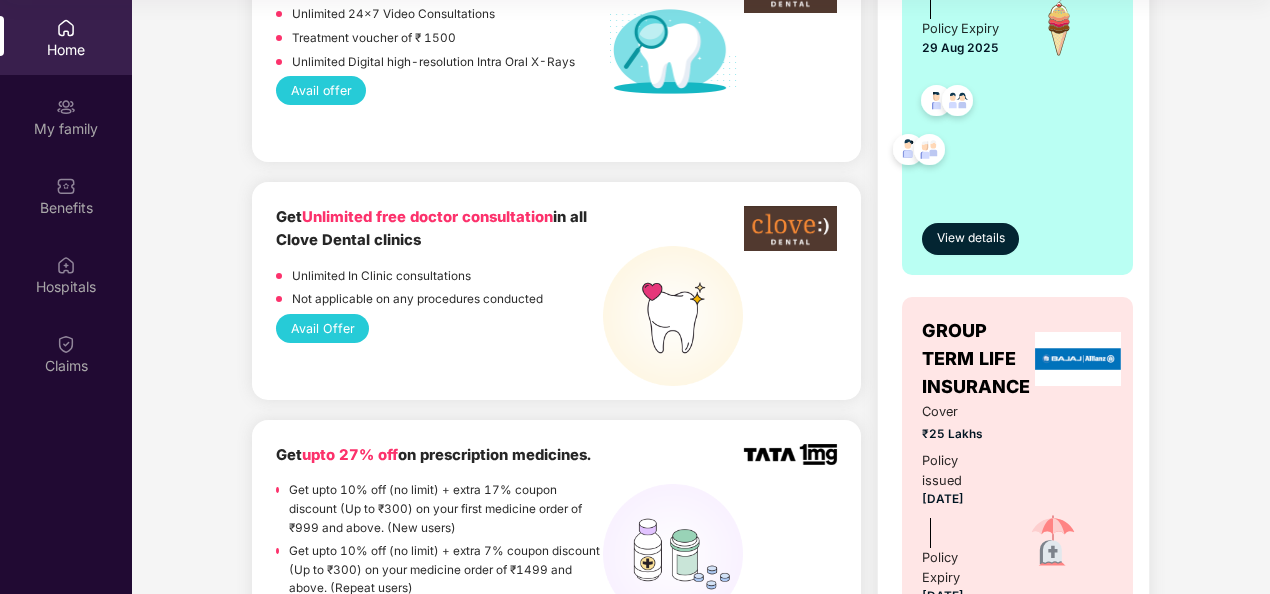 click on "Avail Offer" at bounding box center (322, 328) 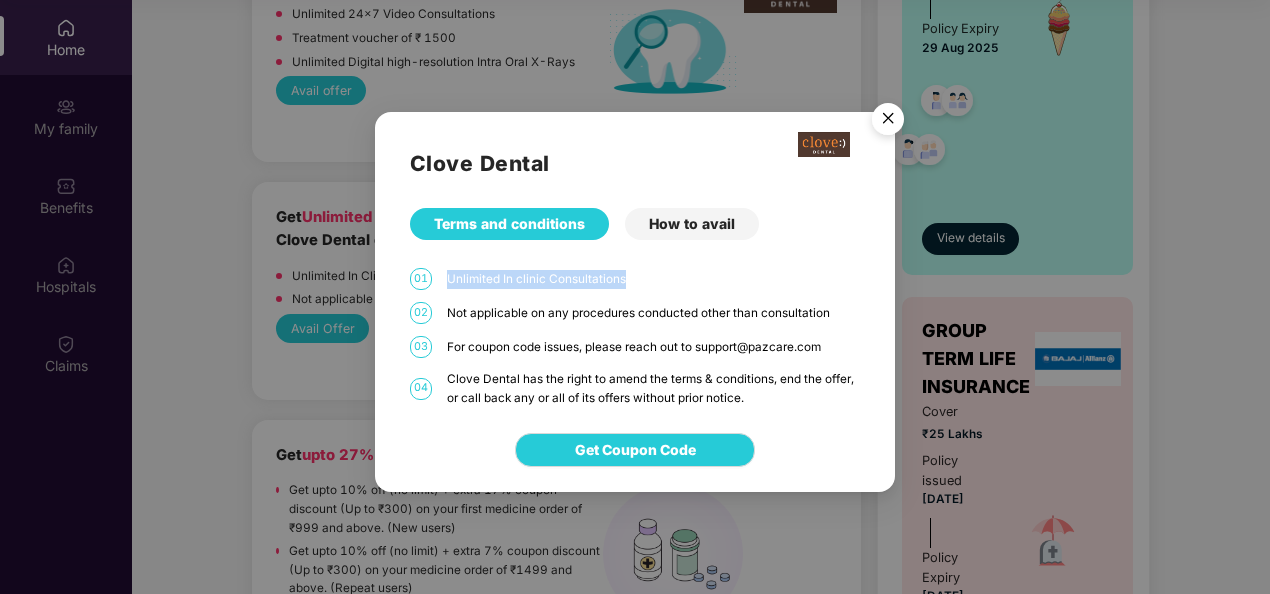 drag, startPoint x: 446, startPoint y: 278, endPoint x: 671, endPoint y: 274, distance: 225.03555 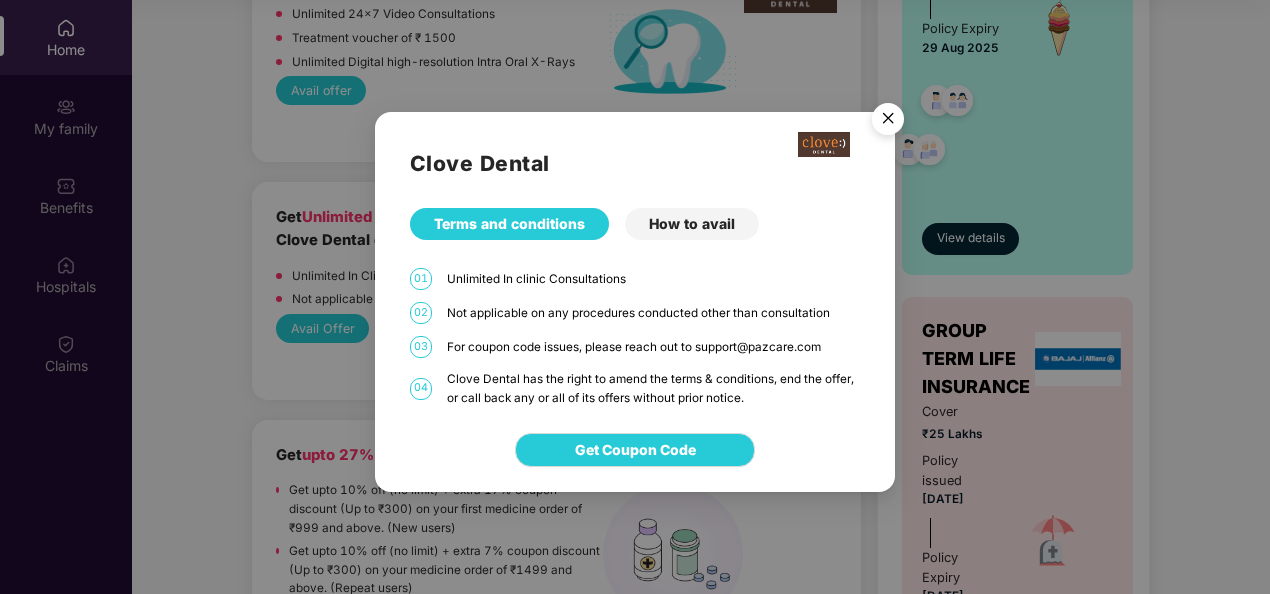 click on "Not applicable on any procedures conducted other than consultation" at bounding box center [653, 313] 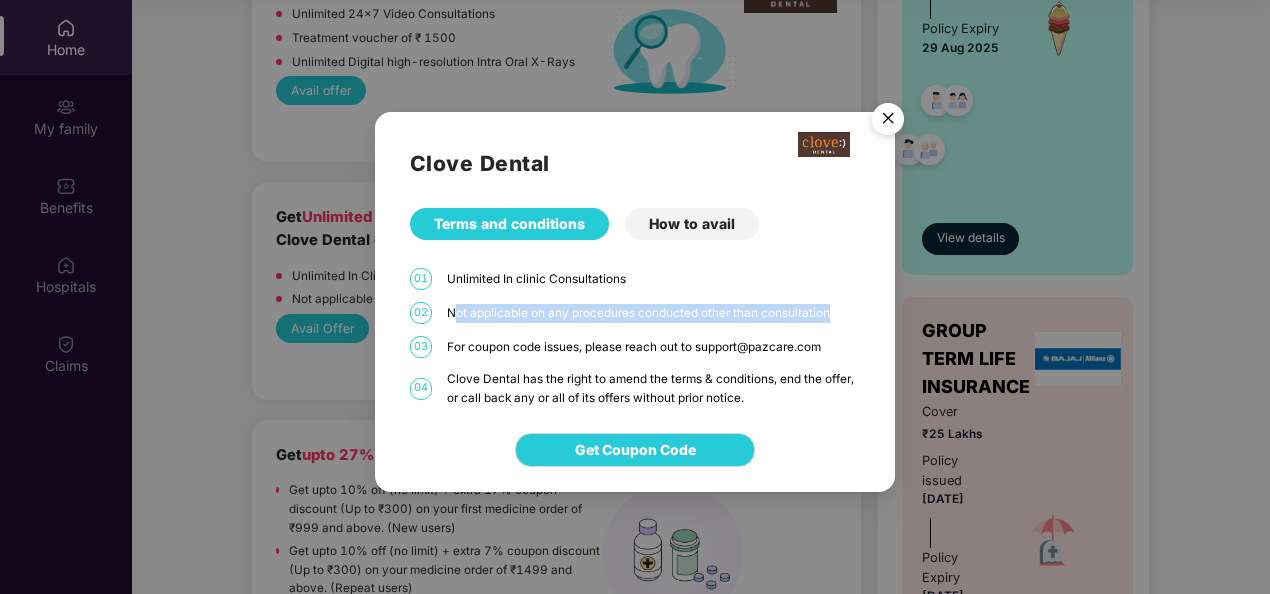 drag, startPoint x: 458, startPoint y: 312, endPoint x: 872, endPoint y: 319, distance: 414.05917 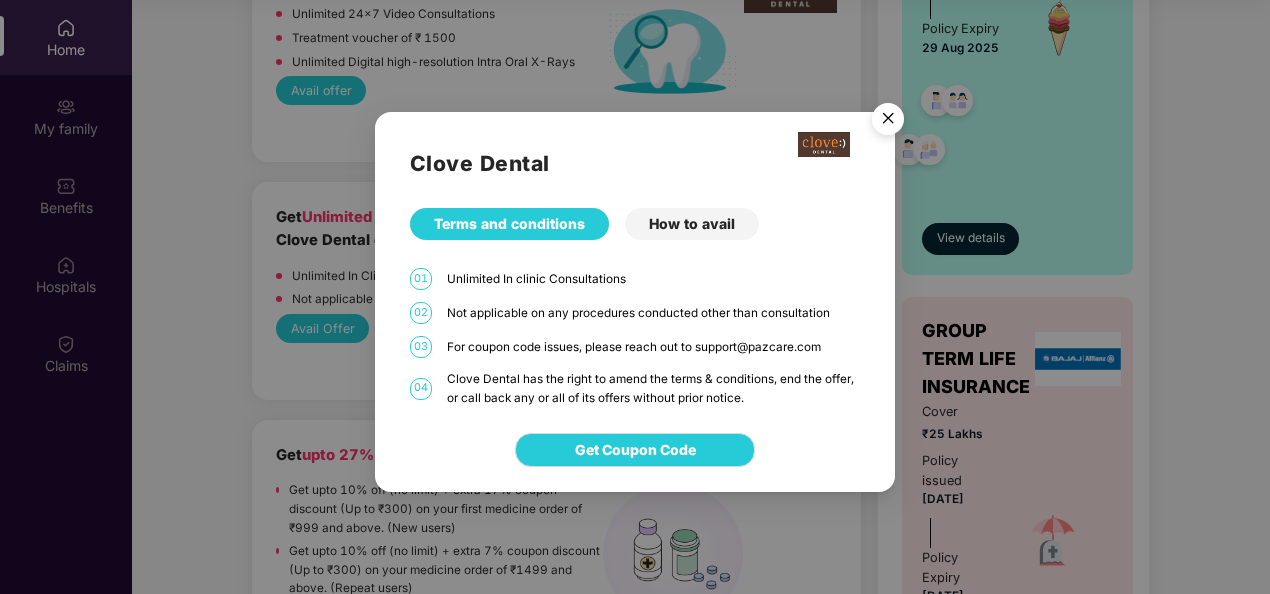 drag, startPoint x: 872, startPoint y: 319, endPoint x: 680, endPoint y: 349, distance: 194.32962 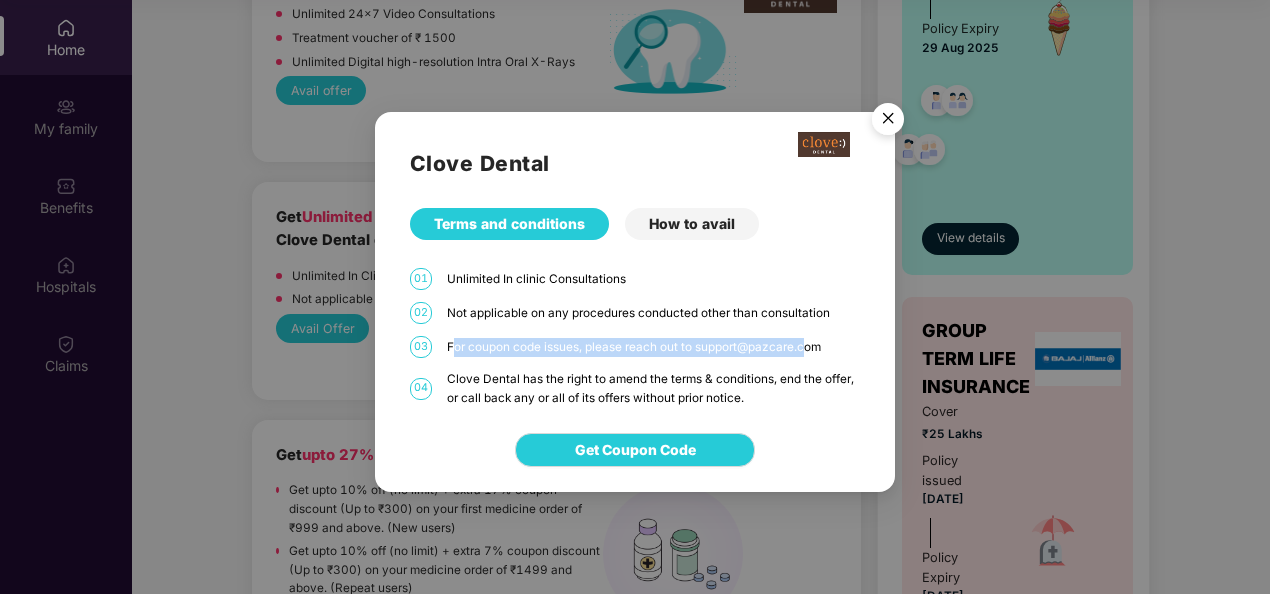 drag, startPoint x: 452, startPoint y: 342, endPoint x: 806, endPoint y: 334, distance: 354.0904 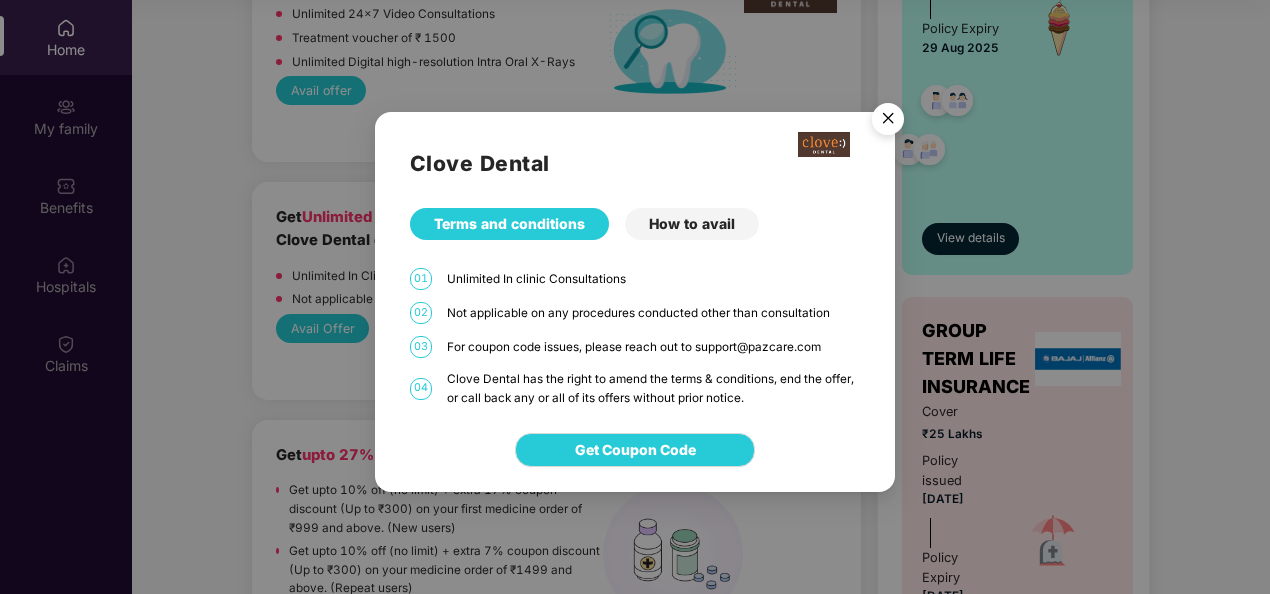 drag, startPoint x: 806, startPoint y: 334, endPoint x: 672, endPoint y: 360, distance: 136.49908 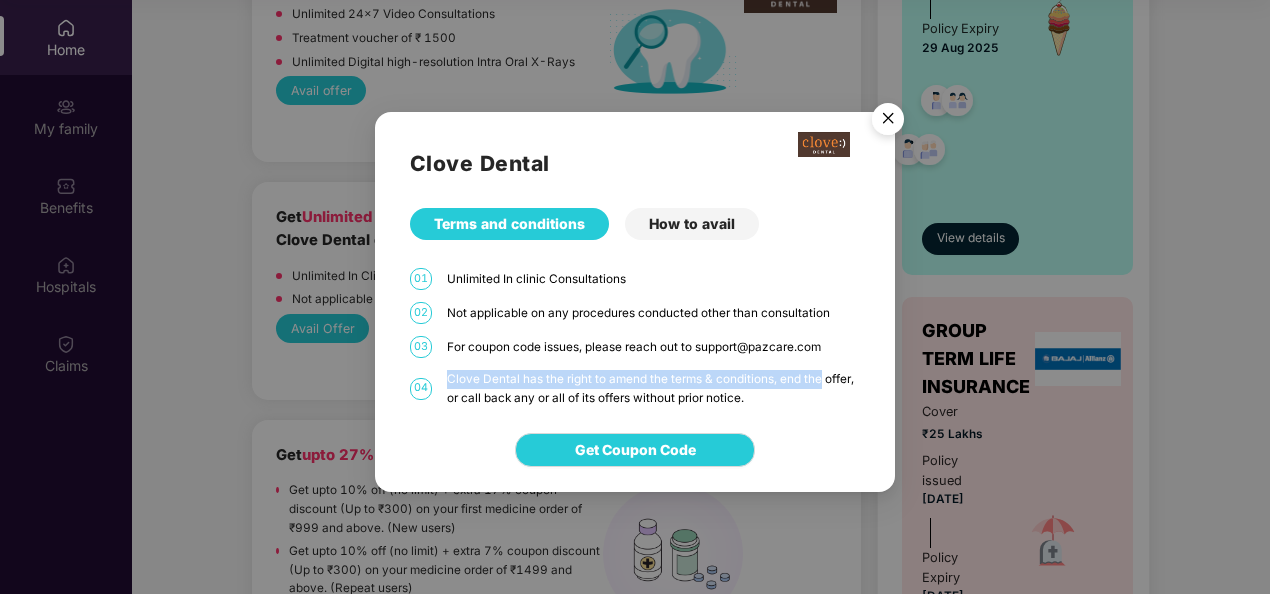 drag, startPoint x: 447, startPoint y: 374, endPoint x: 819, endPoint y: 372, distance: 372.00537 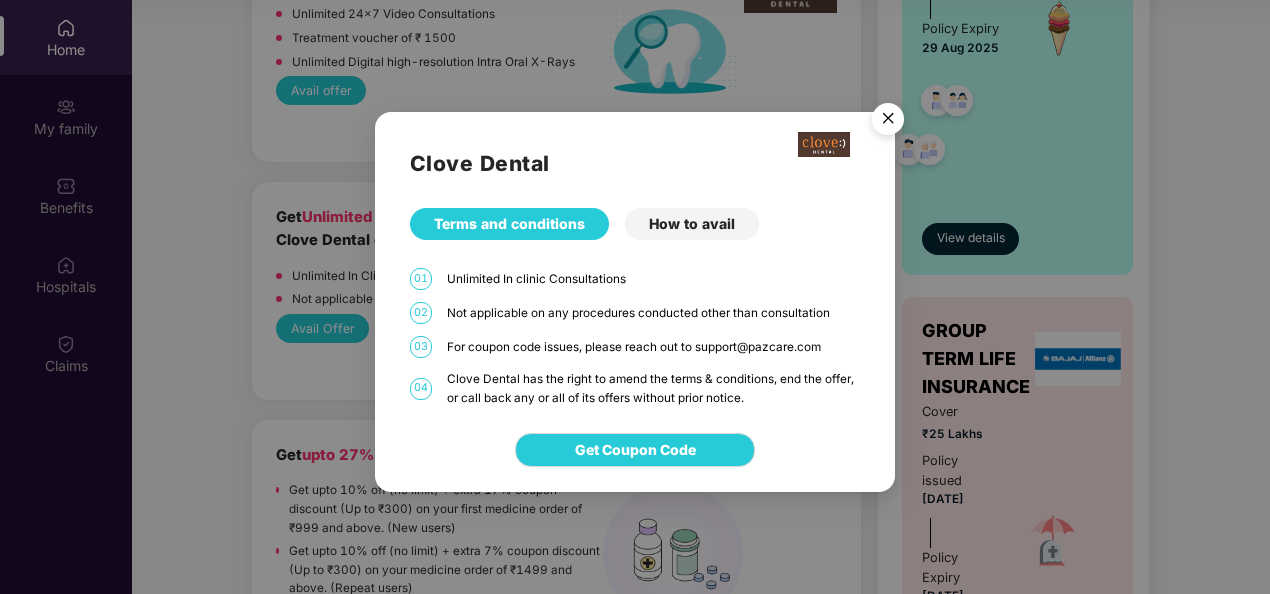 drag, startPoint x: 819, startPoint y: 372, endPoint x: 810, endPoint y: 404, distance: 33.24154 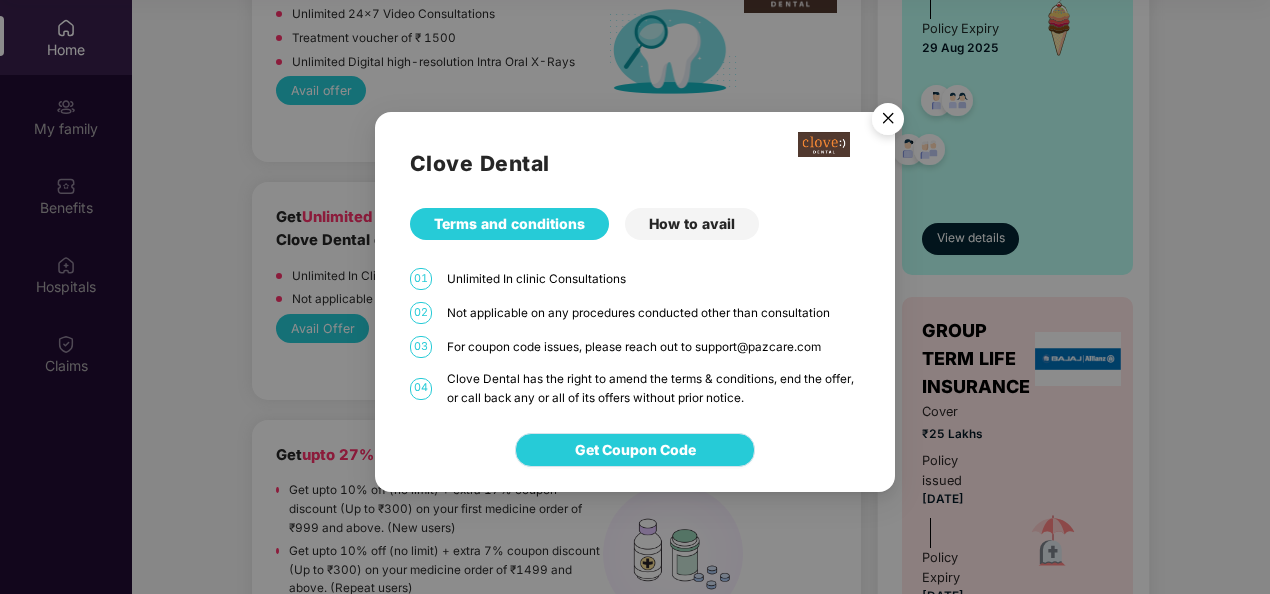 click on "Get Coupon Code" at bounding box center (635, 450) 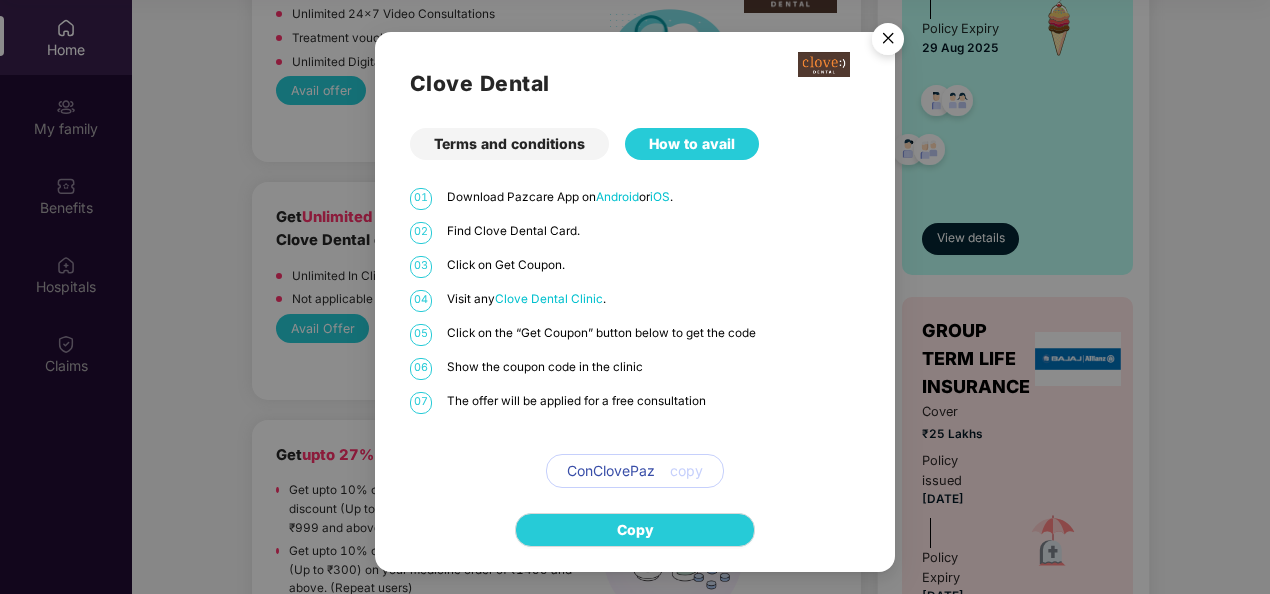 click at bounding box center [888, 42] 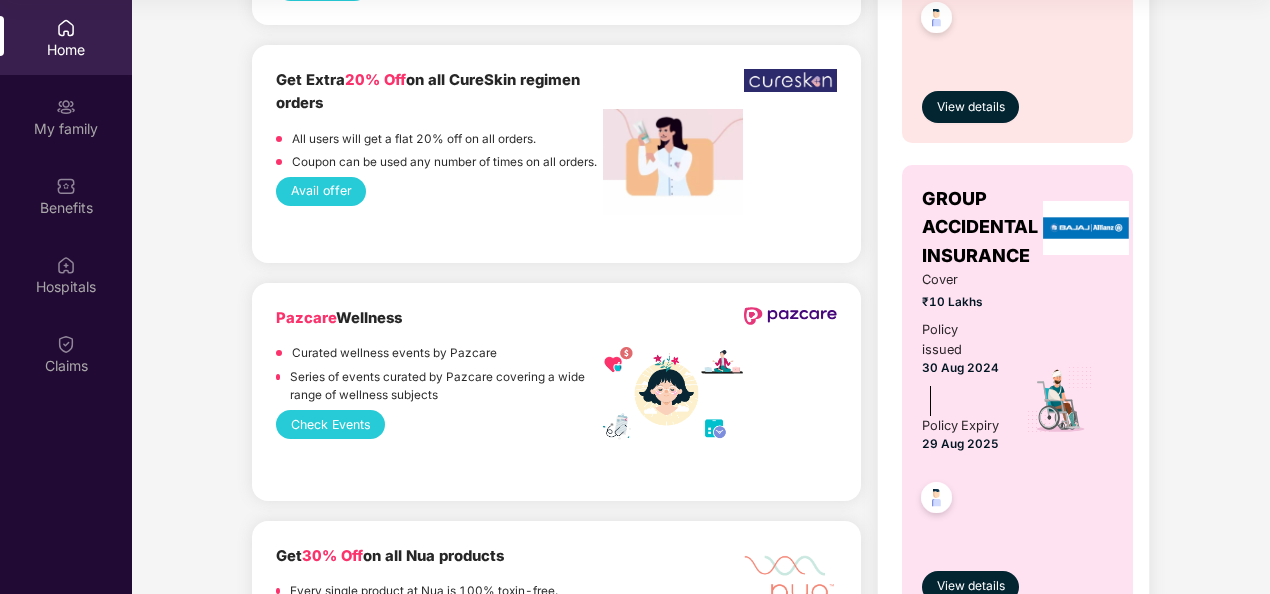 scroll, scrollTop: 1800, scrollLeft: 0, axis: vertical 